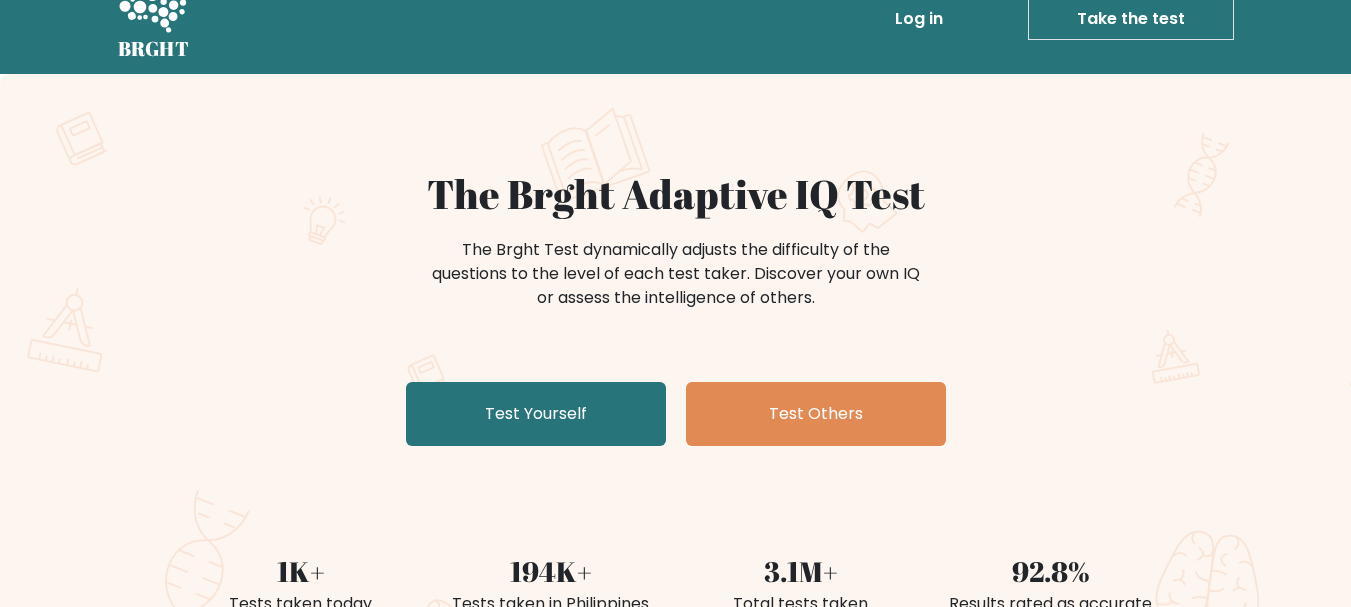 scroll, scrollTop: 100, scrollLeft: 0, axis: vertical 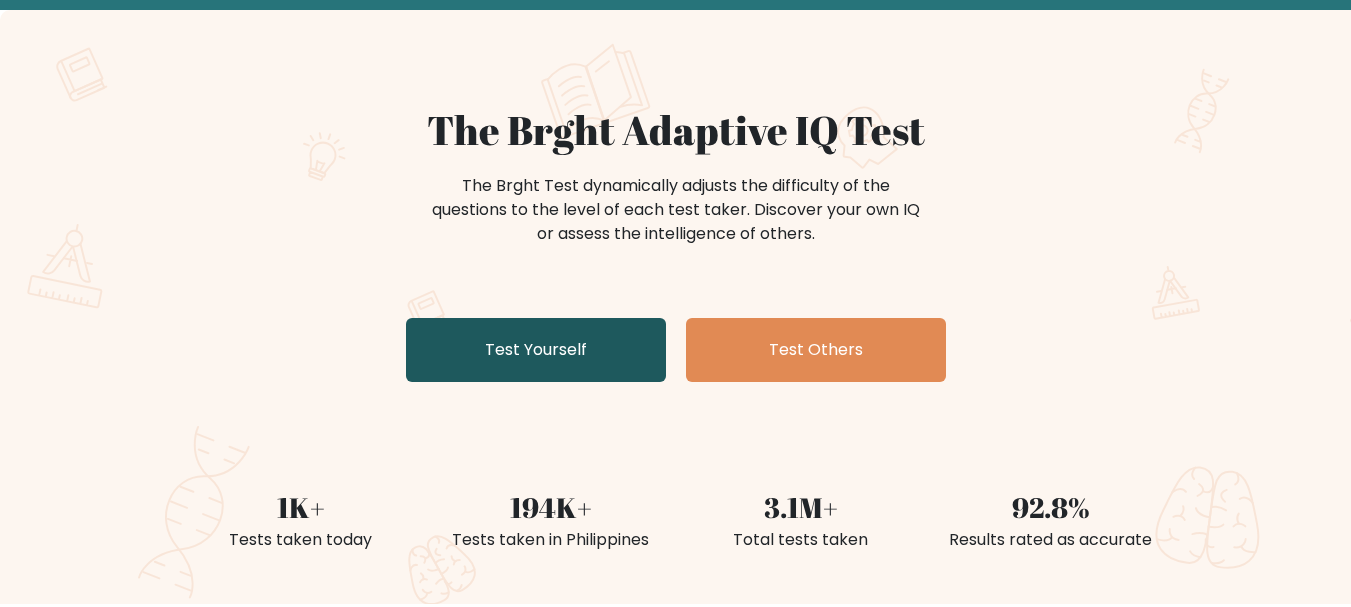 click on "Test Yourself" at bounding box center [536, 350] 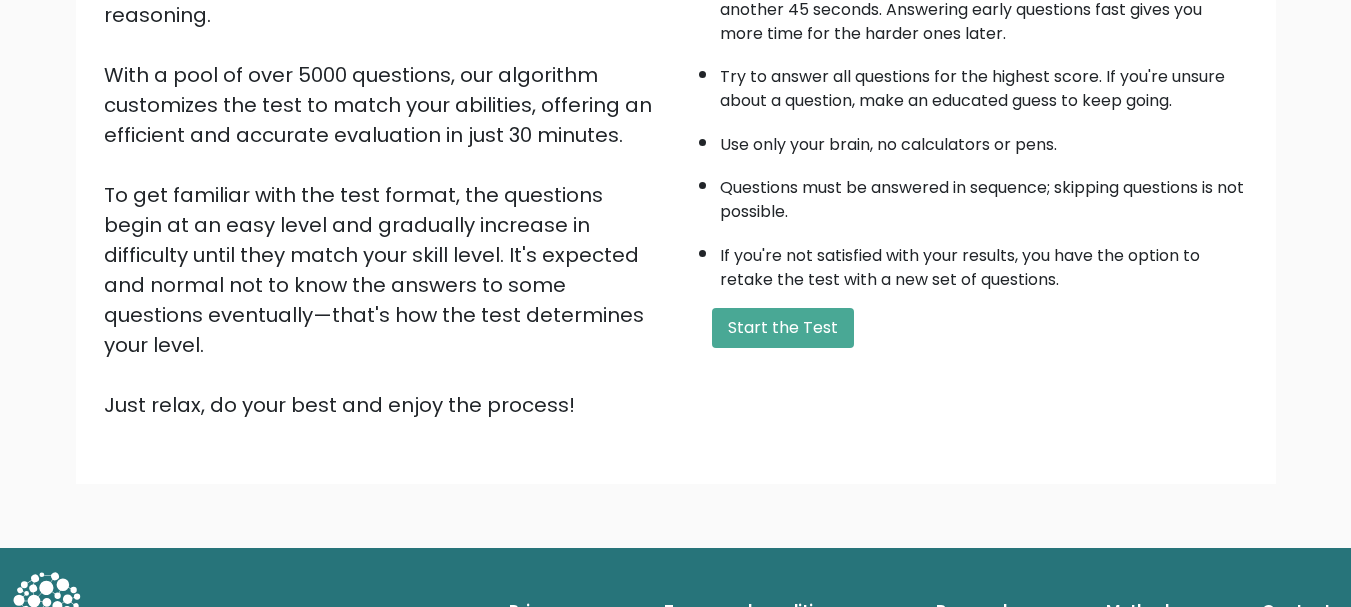 scroll, scrollTop: 309, scrollLeft: 0, axis: vertical 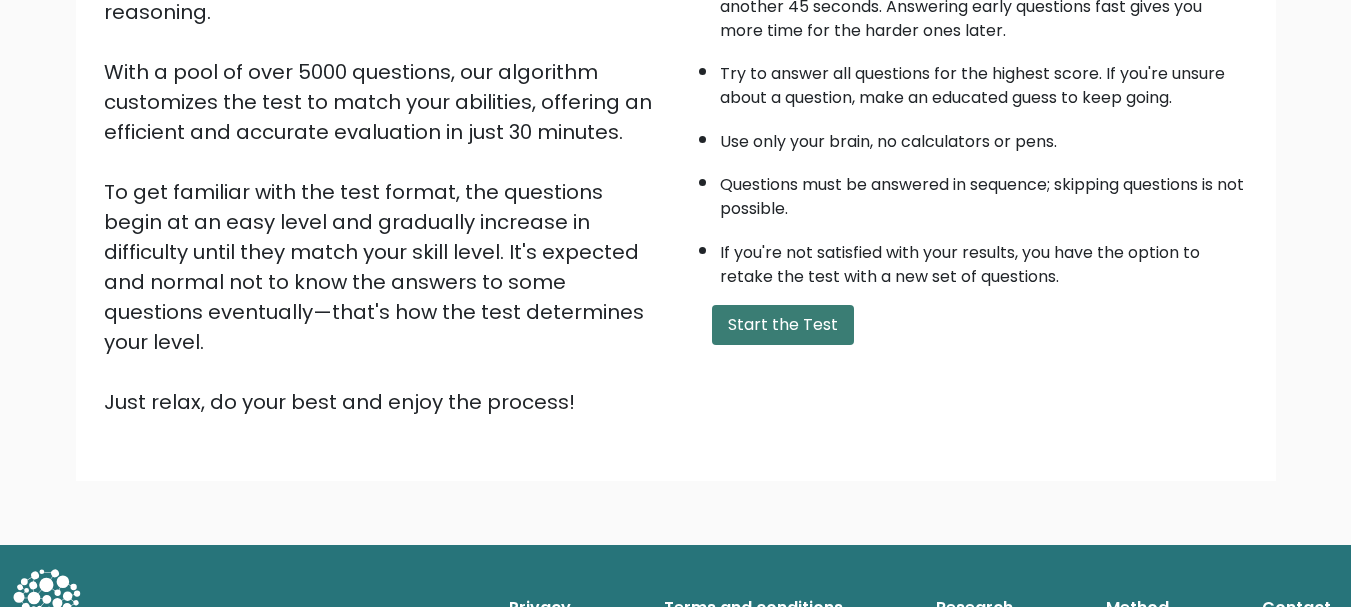 click on "Start the Test" at bounding box center [783, 325] 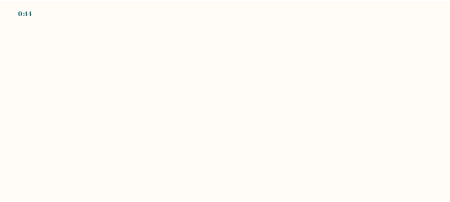 scroll, scrollTop: 0, scrollLeft: 0, axis: both 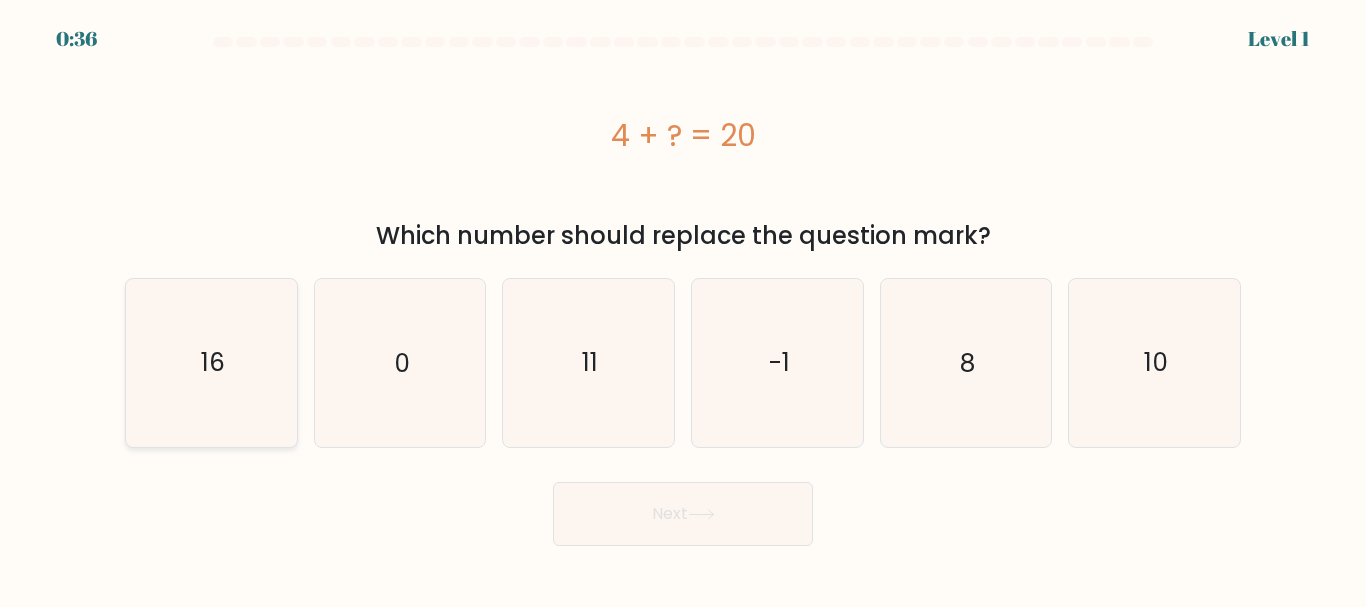 click on "16" at bounding box center (211, 362) 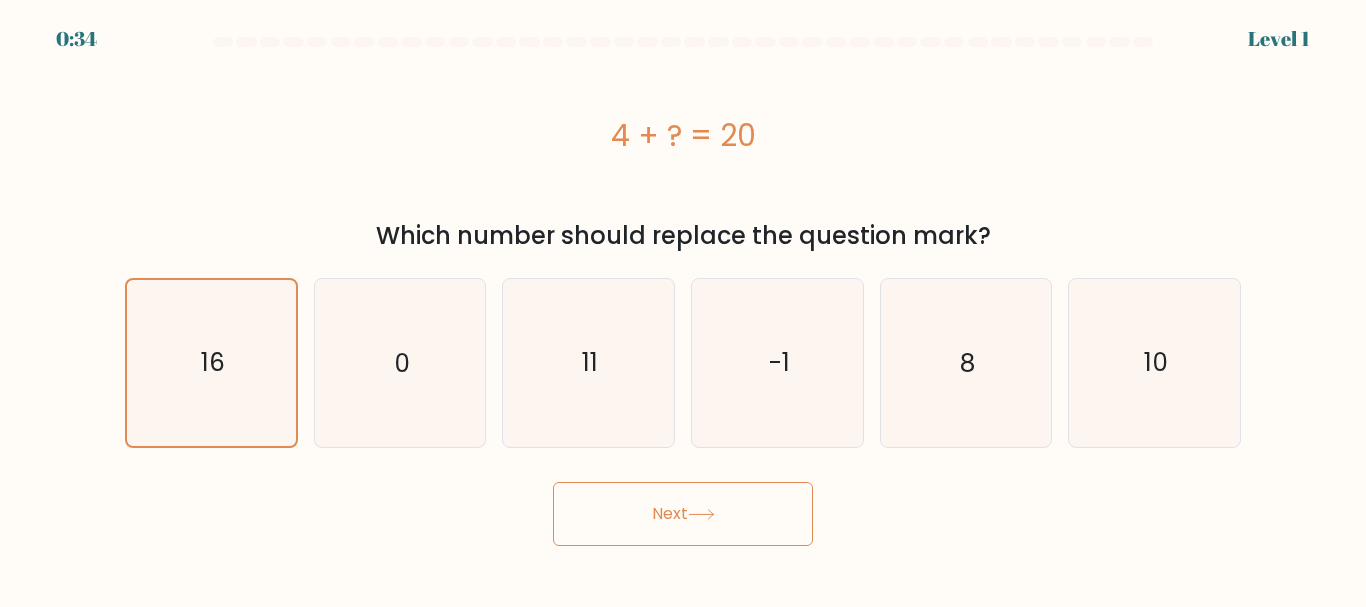 click on "Next" at bounding box center [683, 514] 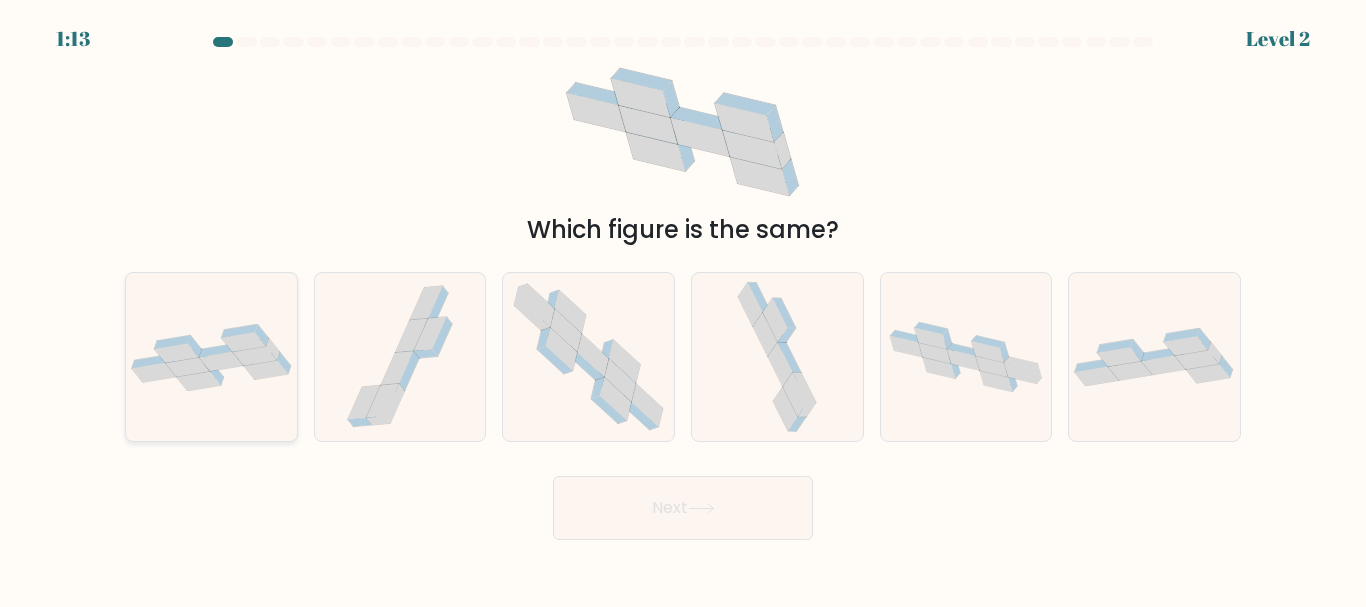 click at bounding box center [211, 357] 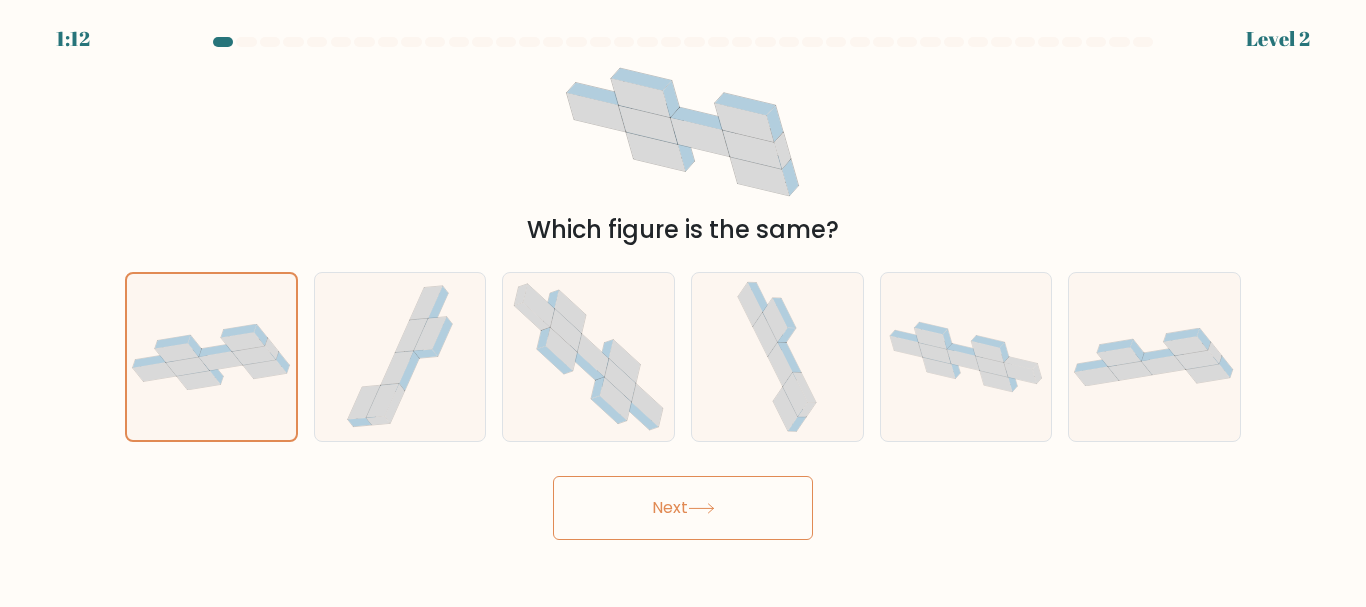 click on "Next" at bounding box center [683, 508] 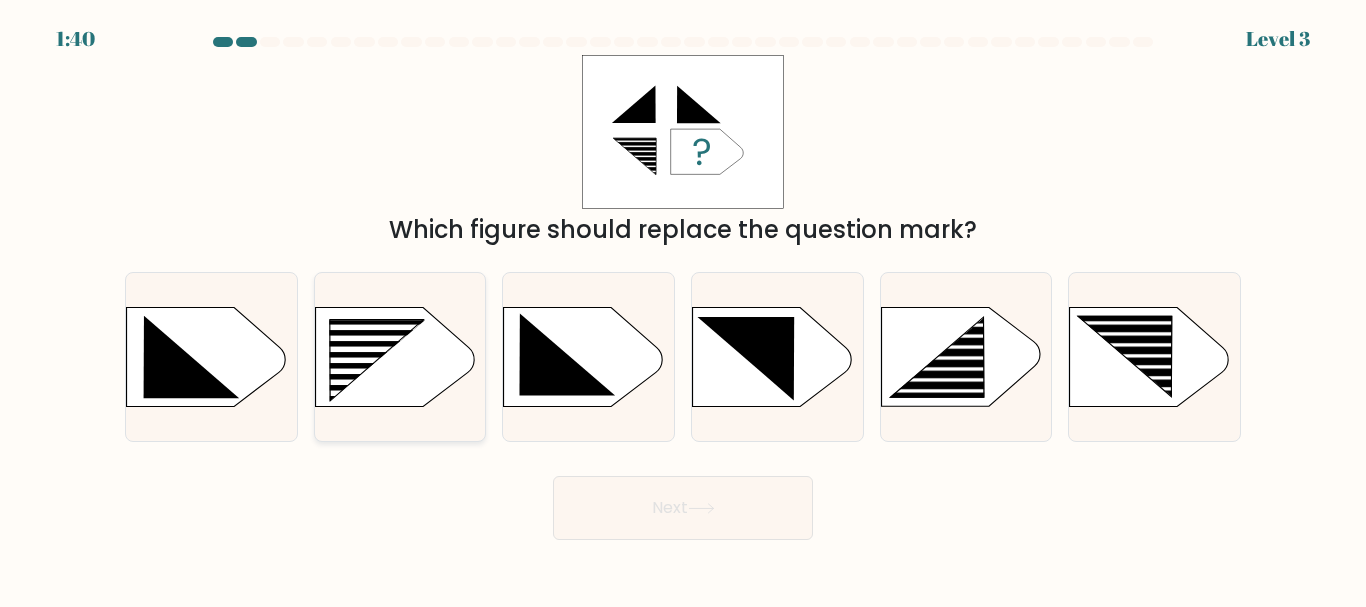 click at bounding box center [364, 372] 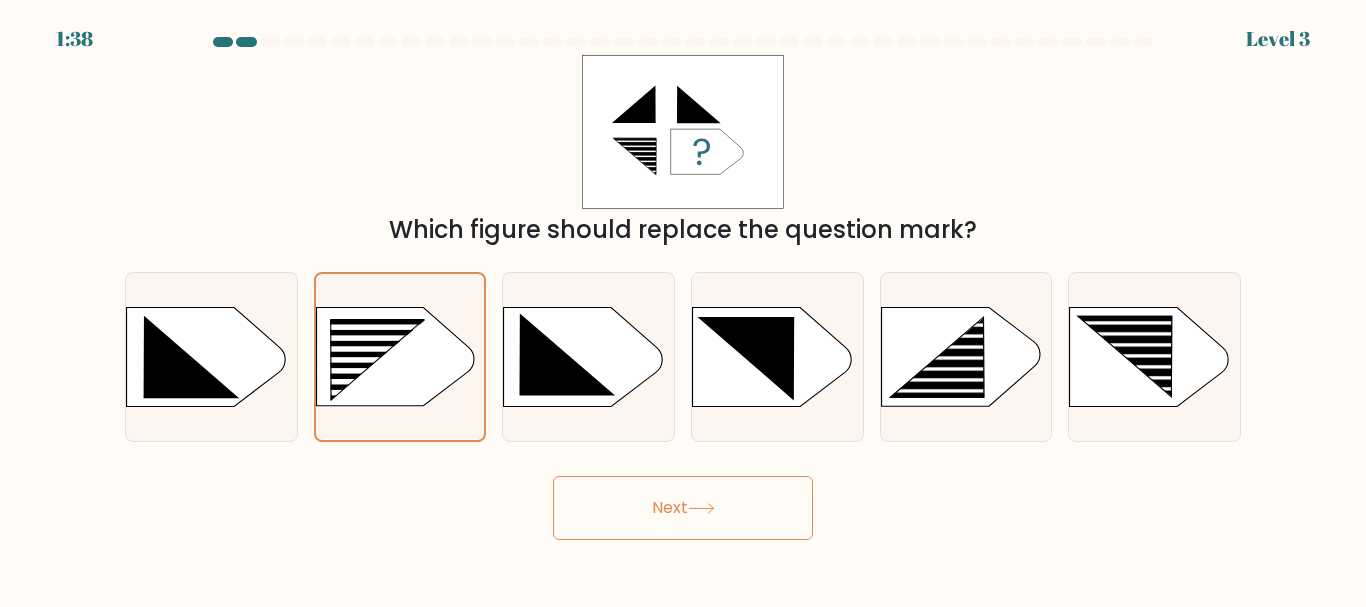 click on "Next" at bounding box center [683, 508] 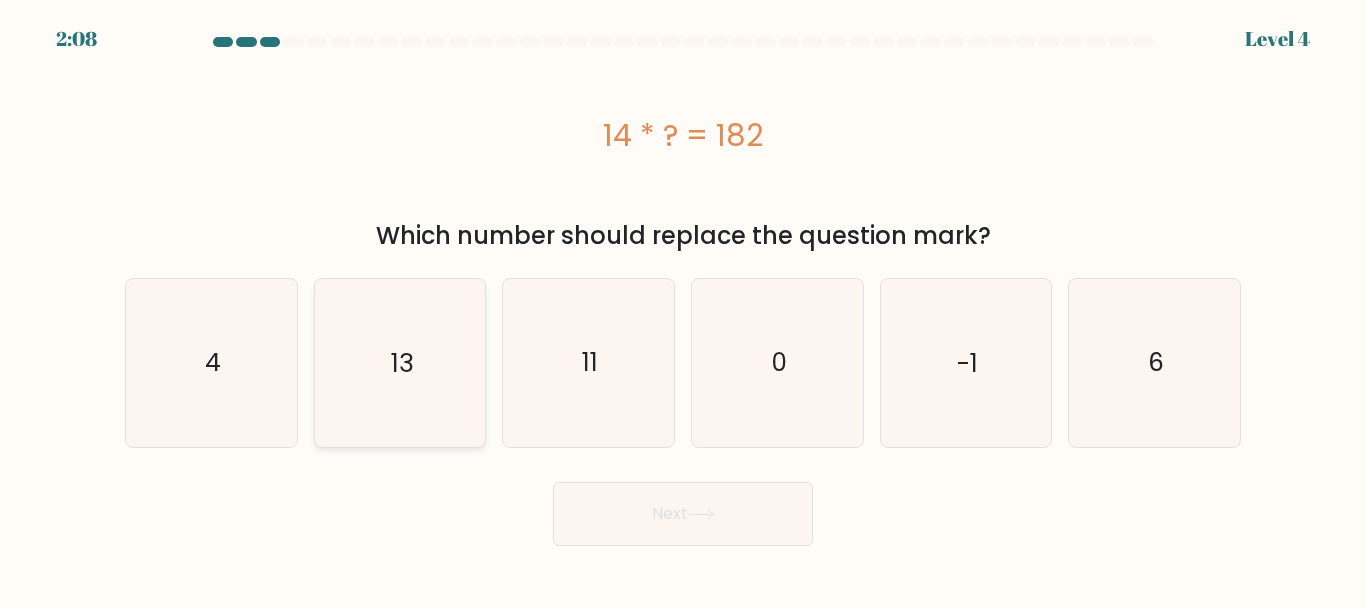 click on "13" at bounding box center [399, 362] 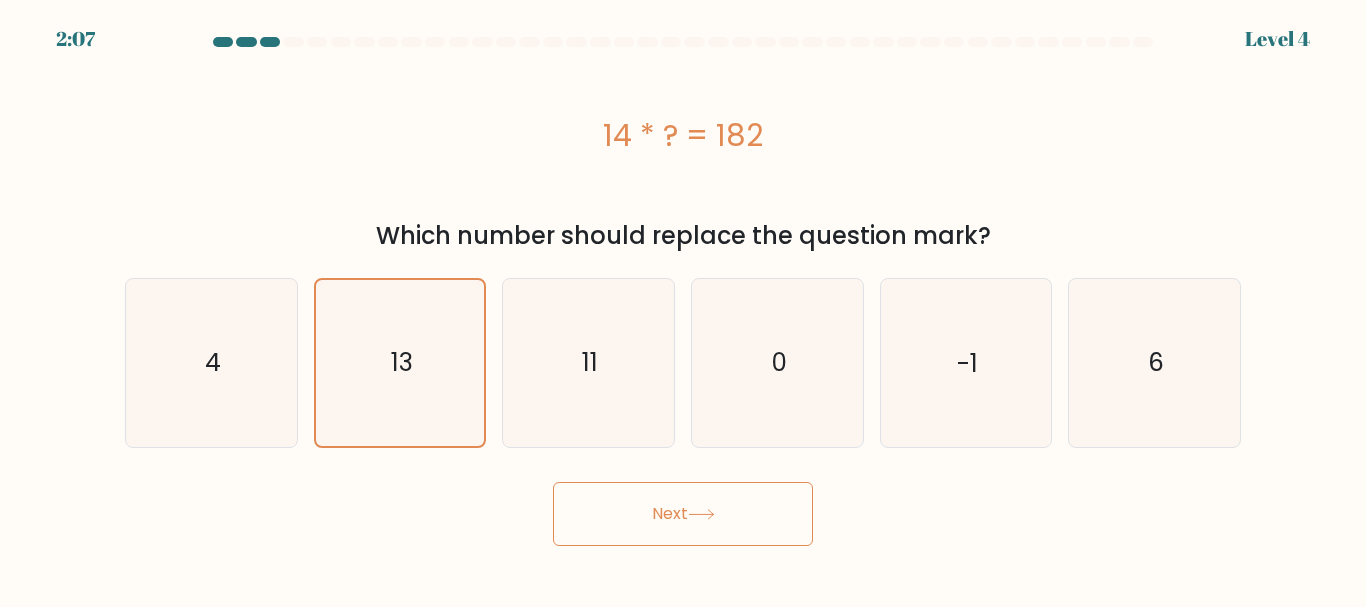 click on "Next" at bounding box center (683, 514) 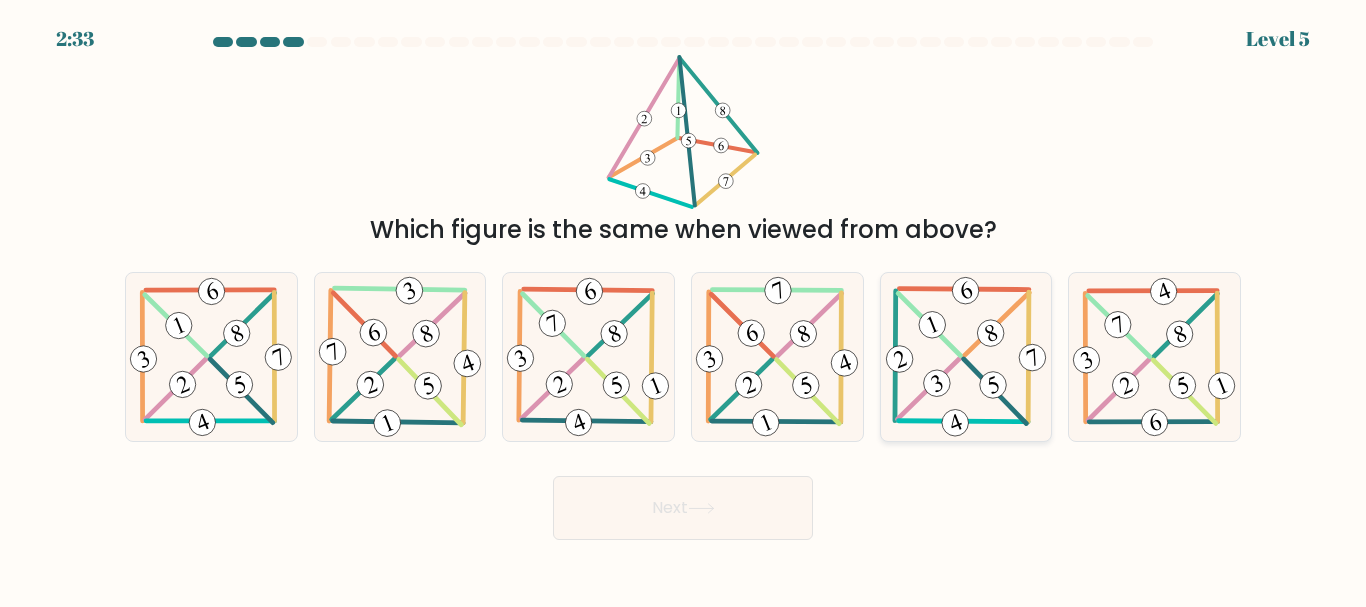 click at bounding box center (937, 383) 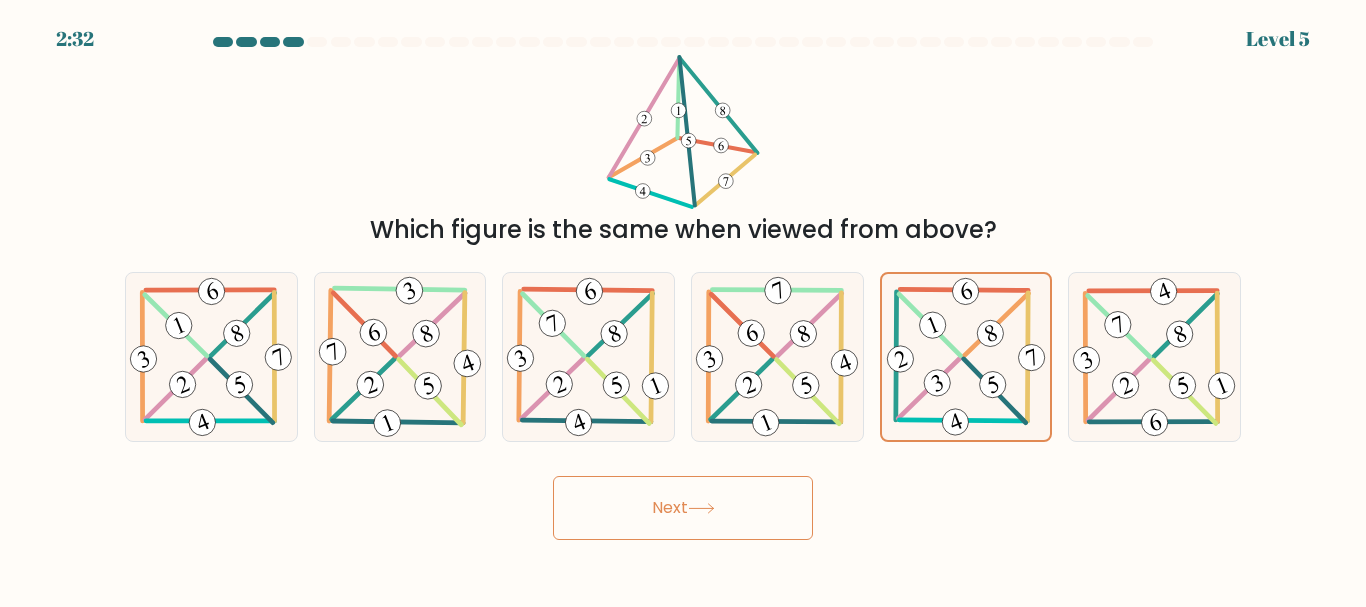 click on "Next" at bounding box center (683, 508) 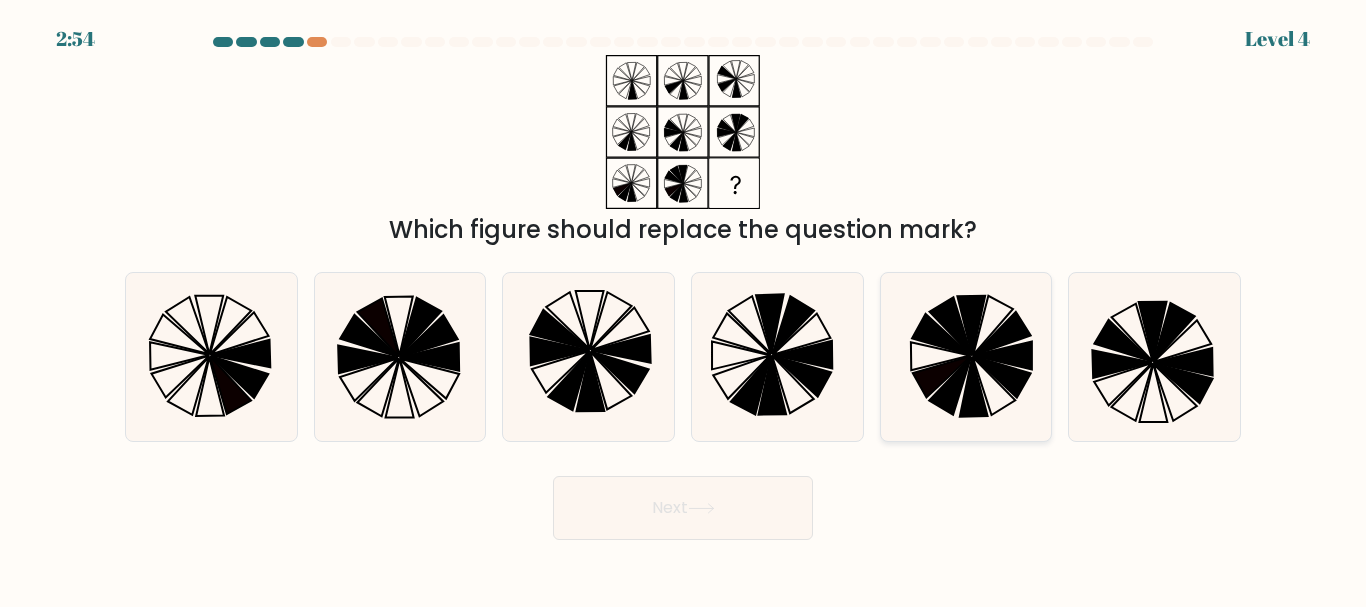 click at bounding box center (951, 327) 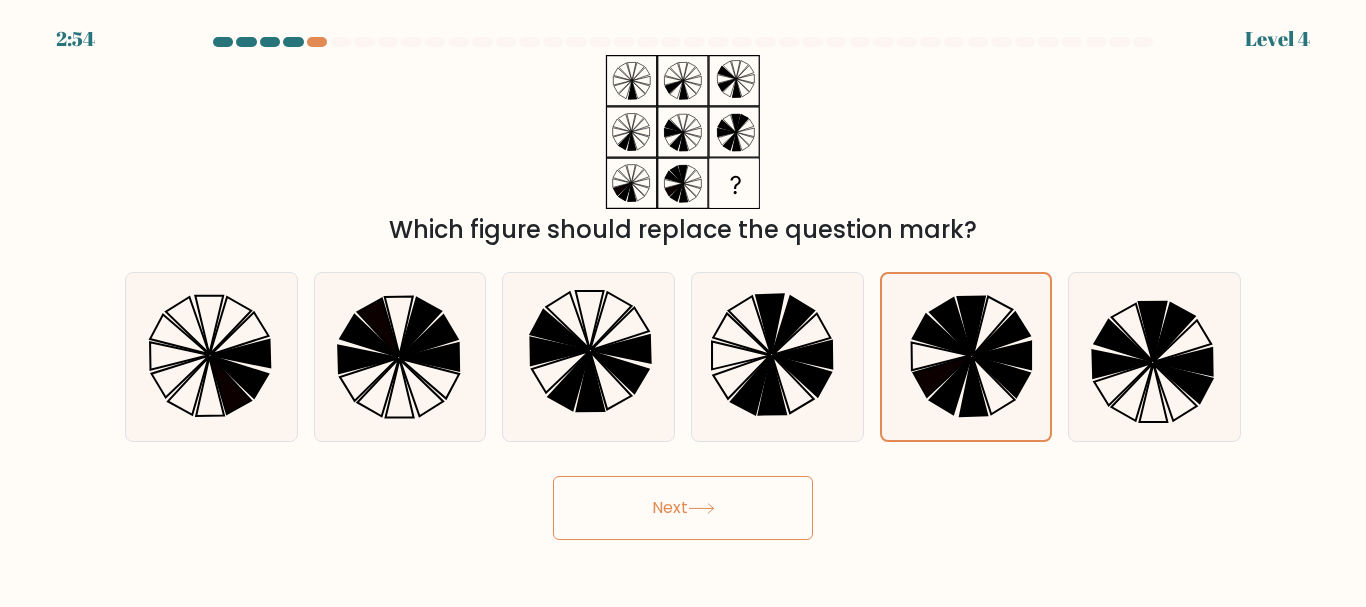 click on "Next" at bounding box center (683, 508) 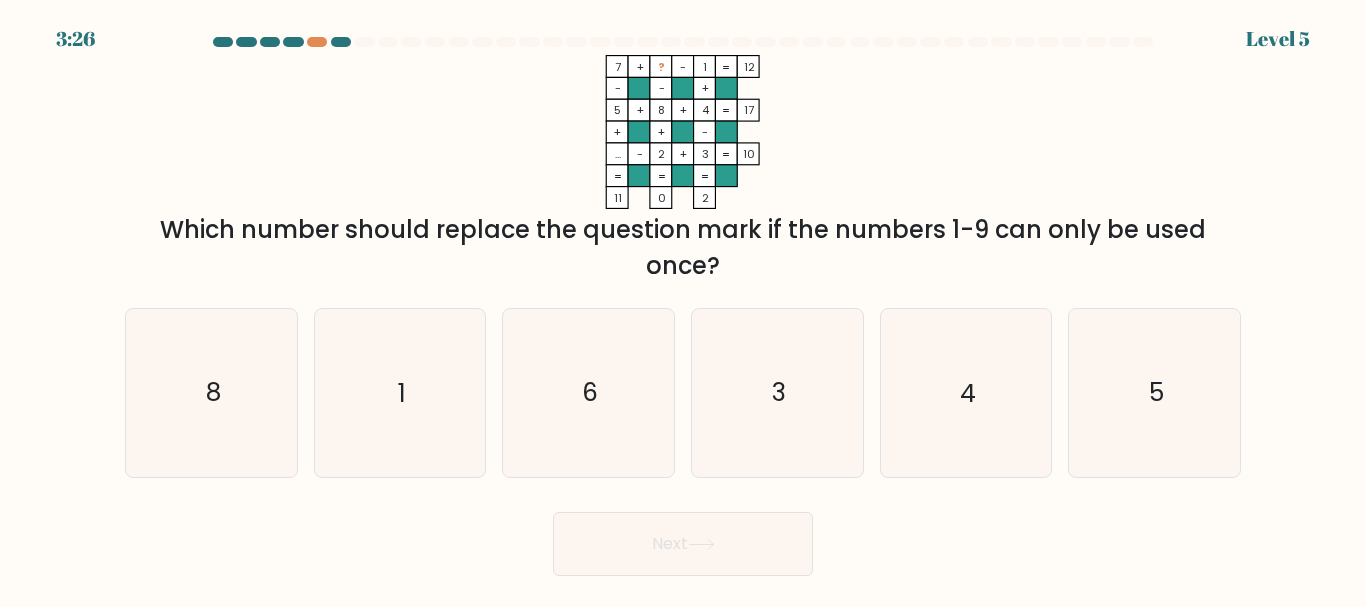 type 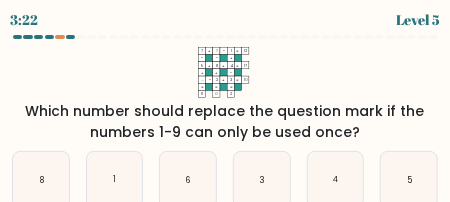 click at bounding box center [217, 87] 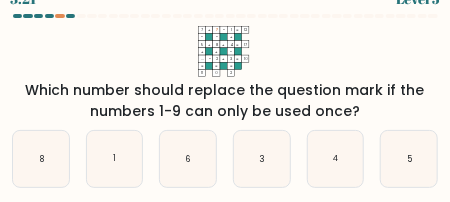 scroll, scrollTop: 33, scrollLeft: 0, axis: vertical 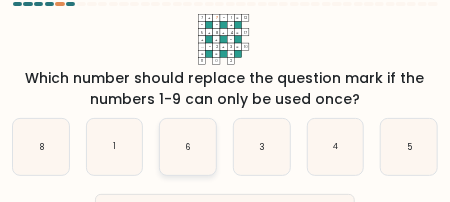 click on "6" at bounding box center (188, 147) 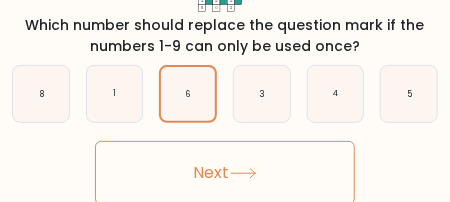 scroll, scrollTop: 89, scrollLeft: 0, axis: vertical 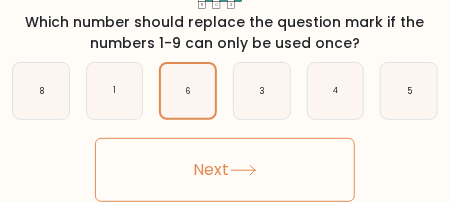 click on "Next" at bounding box center (225, 170) 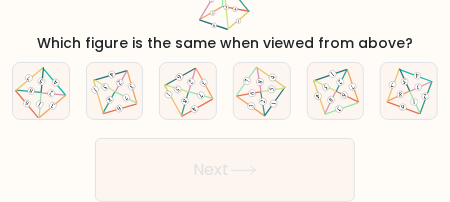 type 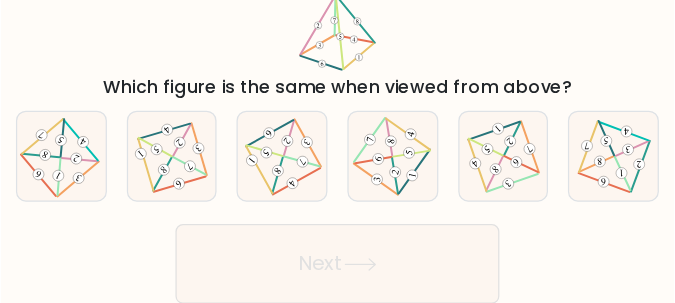 scroll, scrollTop: 7, scrollLeft: 0, axis: vertical 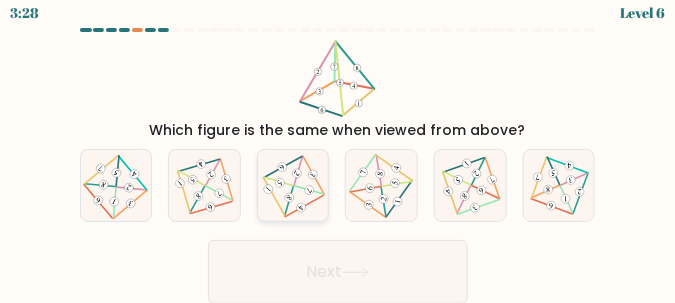 click at bounding box center [280, 183] 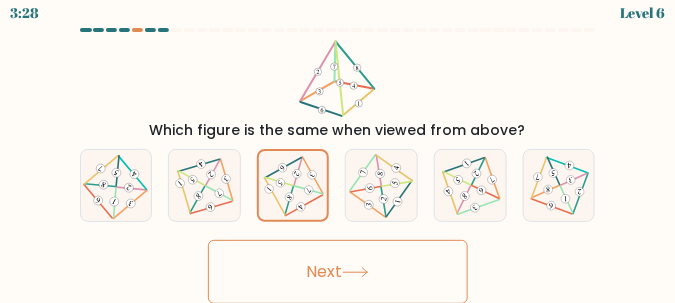 click on "Next" at bounding box center (338, 272) 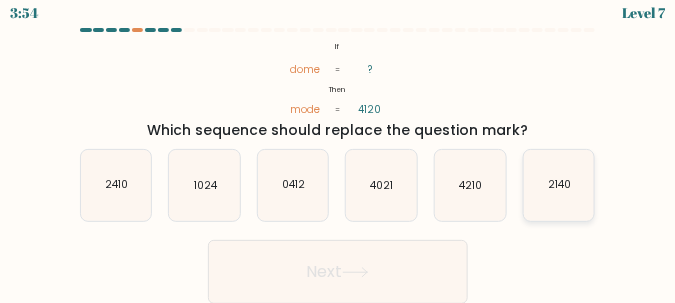 click on "2140" at bounding box center [559, 185] 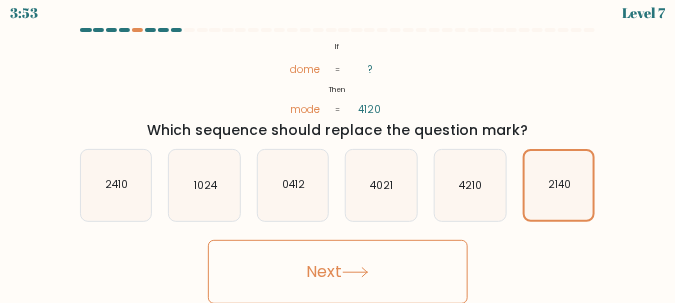 click on "Next" at bounding box center [338, 272] 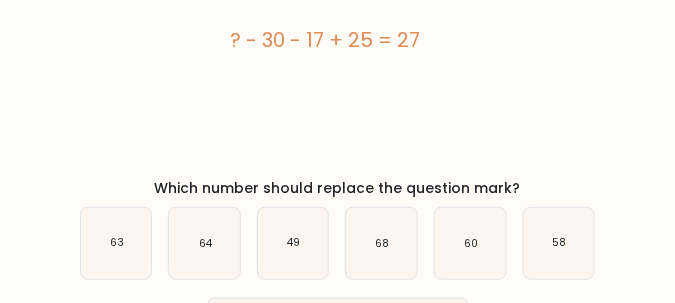 scroll, scrollTop: 157, scrollLeft: 0, axis: vertical 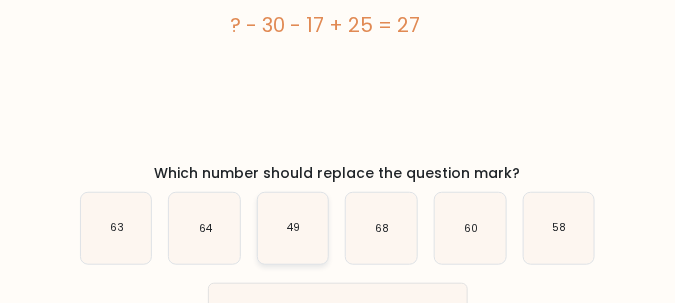 click on "49" at bounding box center [293, 228] 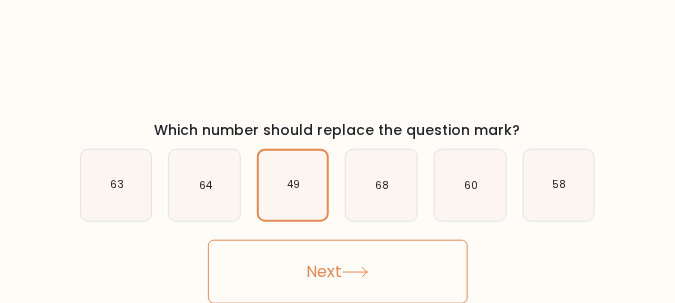 scroll, scrollTop: 200, scrollLeft: 0, axis: vertical 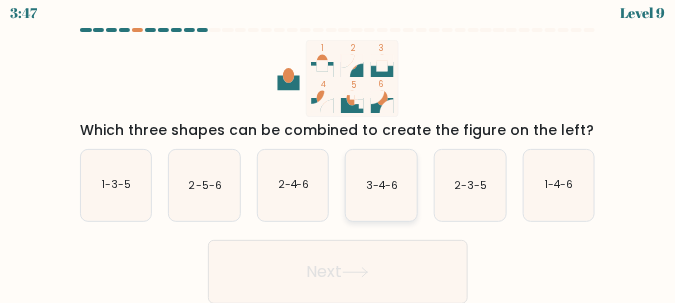 click on "3-4-6" at bounding box center (381, 185) 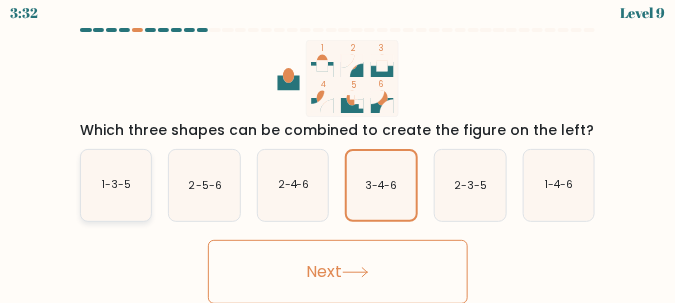 click on "1-3-5" at bounding box center [116, 185] 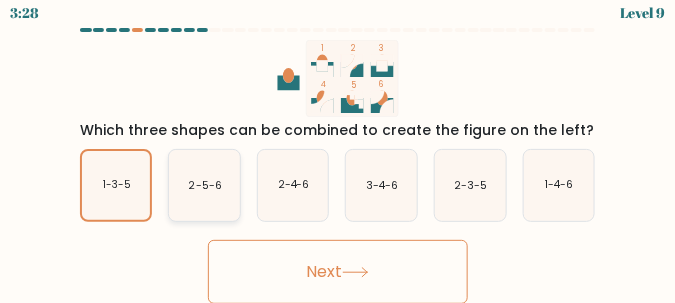 click on "2-5-6" at bounding box center (204, 185) 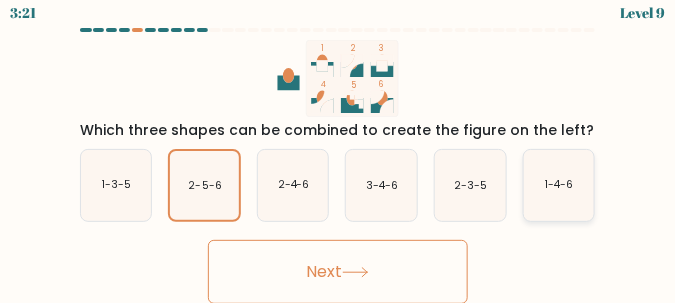 click on "1-4-6" at bounding box center (559, 185) 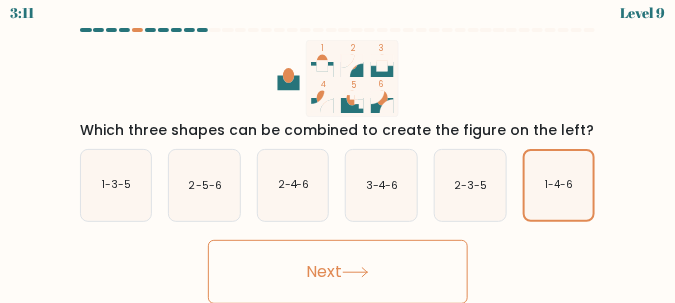 click on "Next" at bounding box center [338, 272] 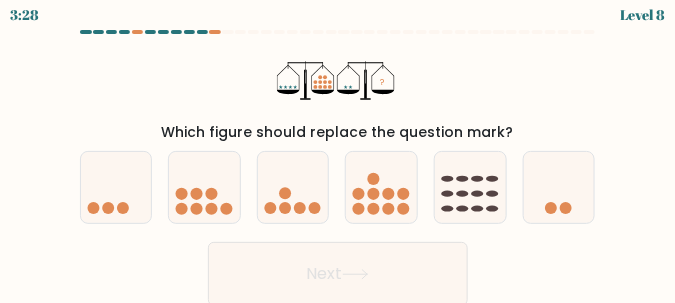 scroll, scrollTop: 7, scrollLeft: 0, axis: vertical 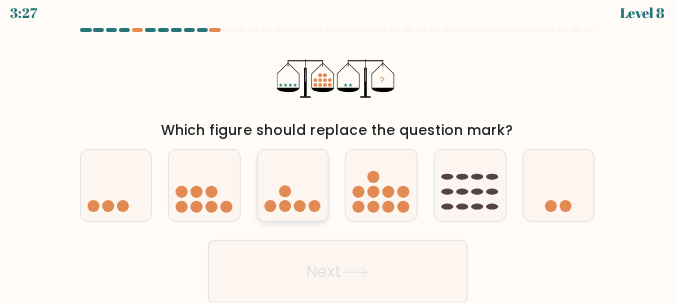 click at bounding box center (285, 207) 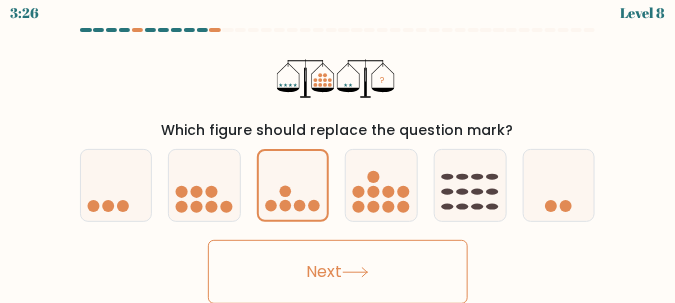 click on "Next" at bounding box center [338, 272] 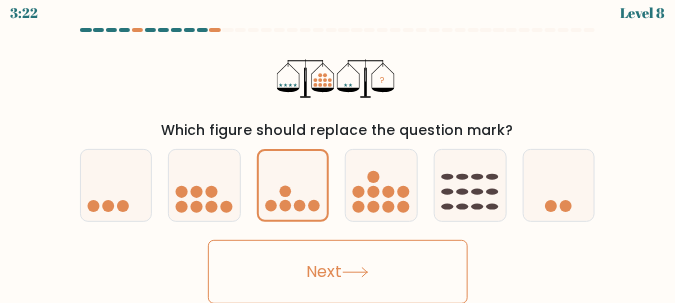 click on "Next" at bounding box center (338, 272) 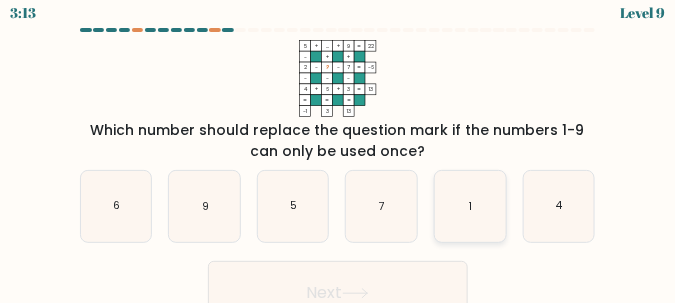 click on "1" at bounding box center [470, 206] 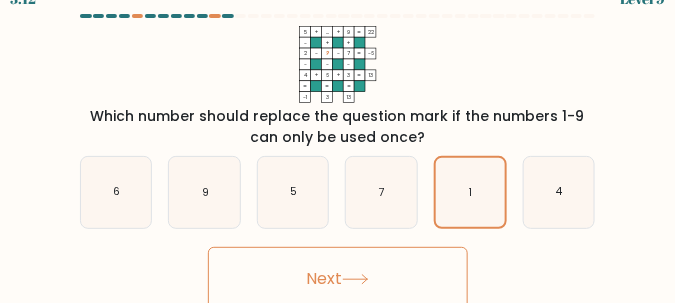 scroll, scrollTop: 28, scrollLeft: 0, axis: vertical 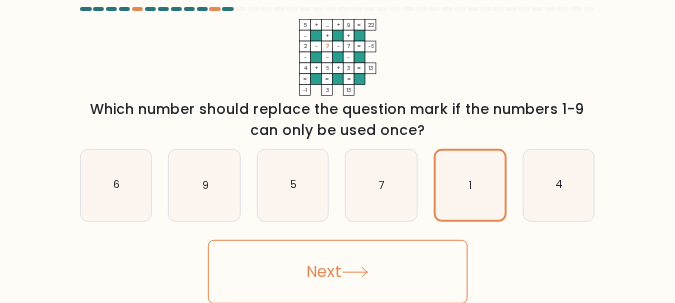 click on "Next" at bounding box center [338, 272] 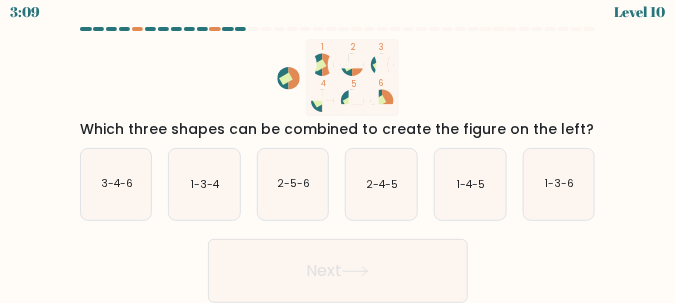 scroll, scrollTop: 7, scrollLeft: 0, axis: vertical 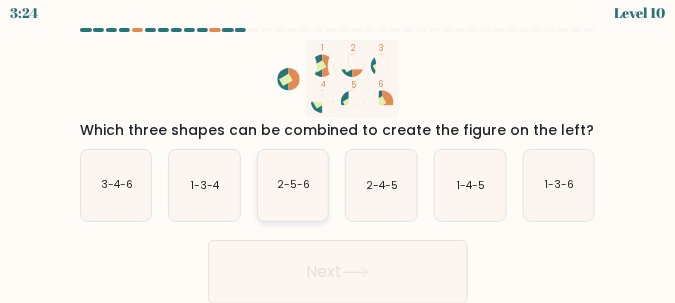 click on "2-5-6" at bounding box center (293, 185) 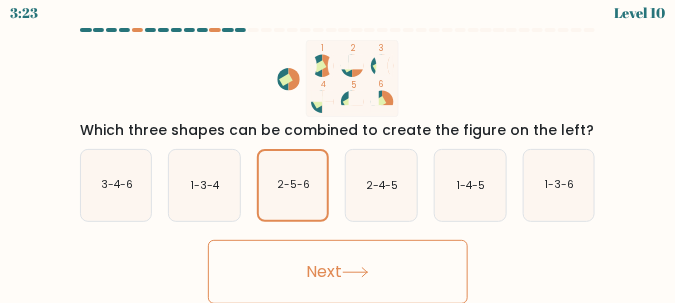click on "Next" at bounding box center [338, 272] 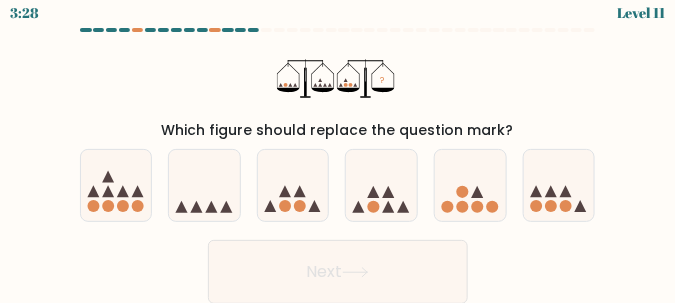 click on "Next" at bounding box center [338, 267] 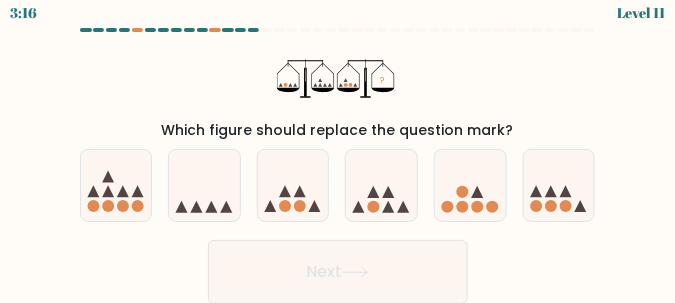 click on "Next" at bounding box center [338, 267] 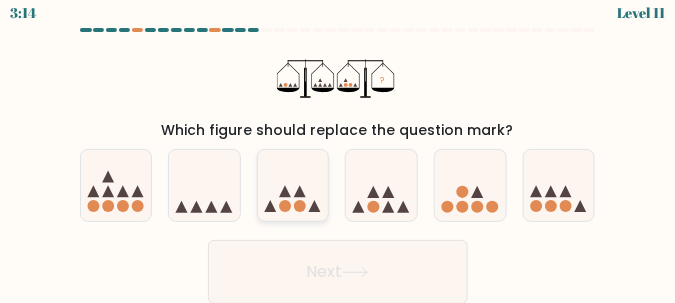 click at bounding box center (293, 185) 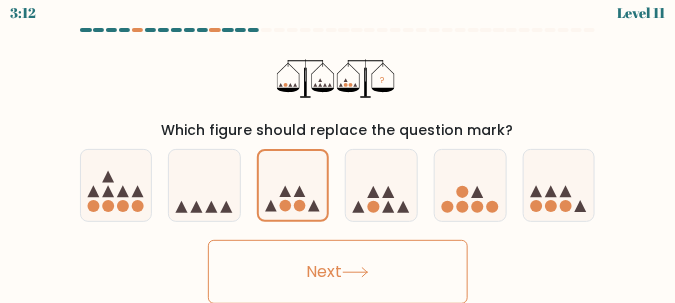 click on "Next" at bounding box center (338, 272) 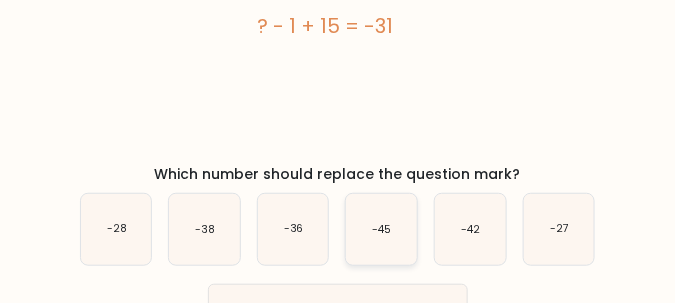 scroll, scrollTop: 157, scrollLeft: 0, axis: vertical 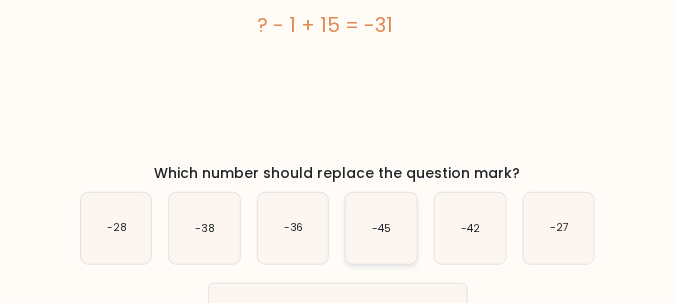 click on "-45" at bounding box center [382, 228] 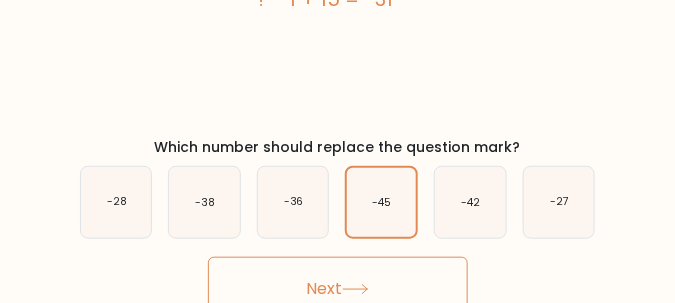 scroll, scrollTop: 200, scrollLeft: 0, axis: vertical 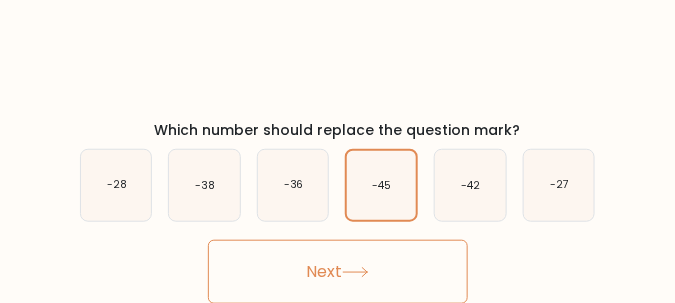 click on "Next" at bounding box center (338, 272) 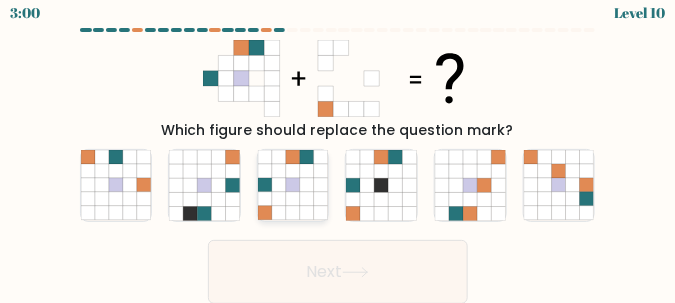 click at bounding box center [293, 200] 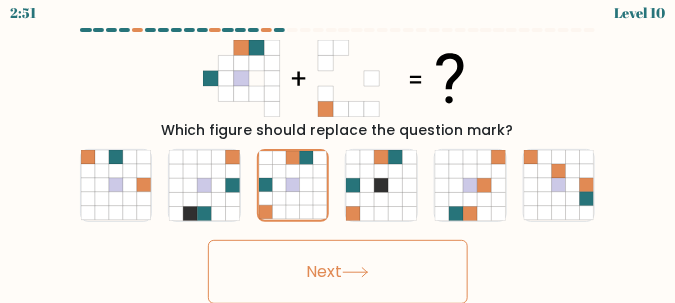 click on "Next" at bounding box center [338, 272] 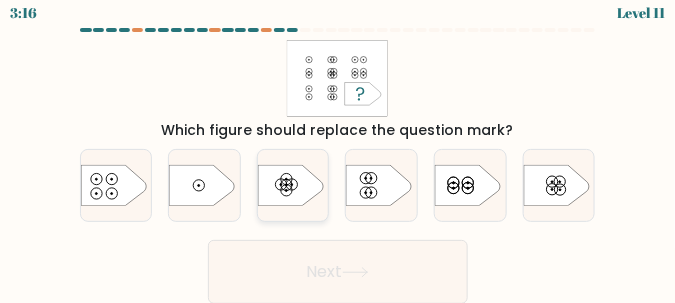 click at bounding box center [291, 185] 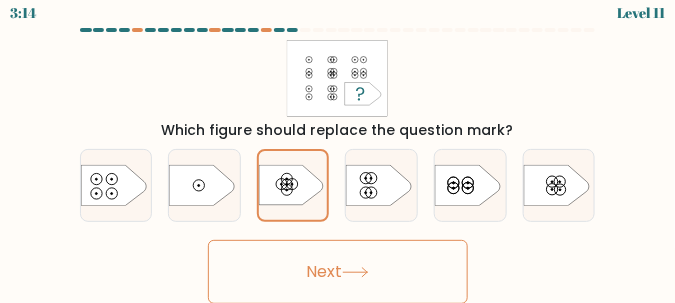 click on "Next" at bounding box center [338, 272] 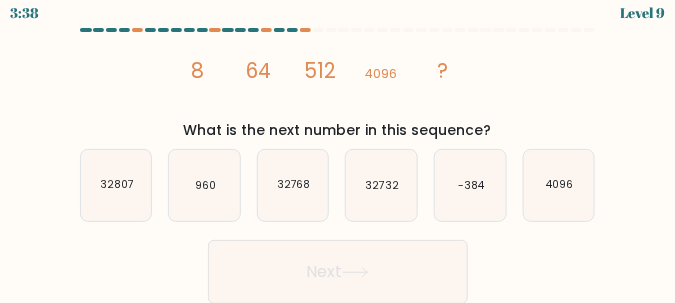 click on "image/svg+xml
8
64
512
4096
?
What is the next number in this sequence?" at bounding box center (338, 90) 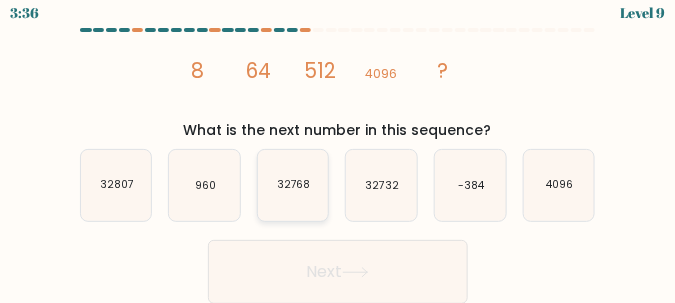 click on "32768" at bounding box center [294, 185] 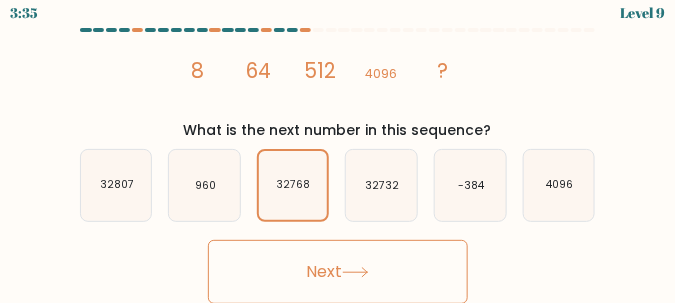 click on "Next" at bounding box center (338, 272) 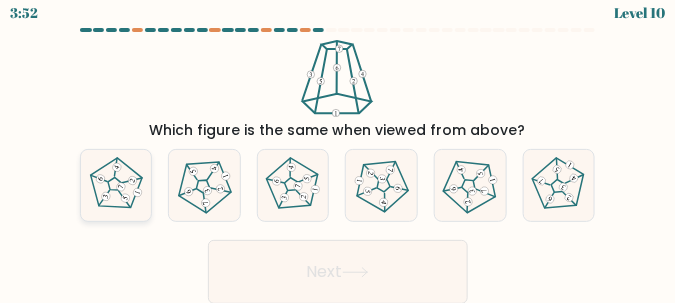click at bounding box center [105, 197] 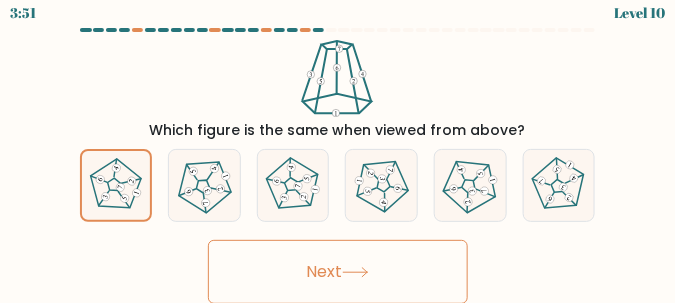 click on "Next" at bounding box center (338, 272) 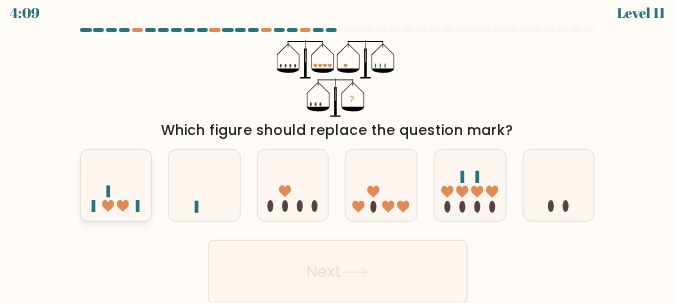 click at bounding box center [116, 185] 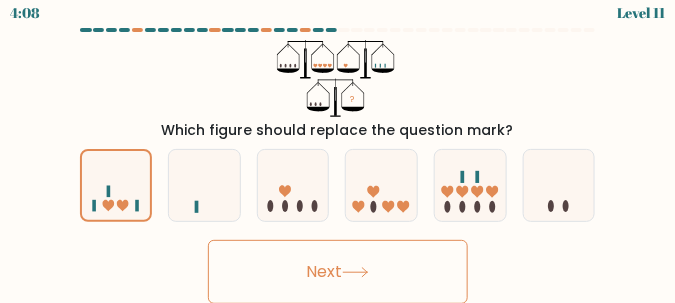 click on "Next" at bounding box center (338, 272) 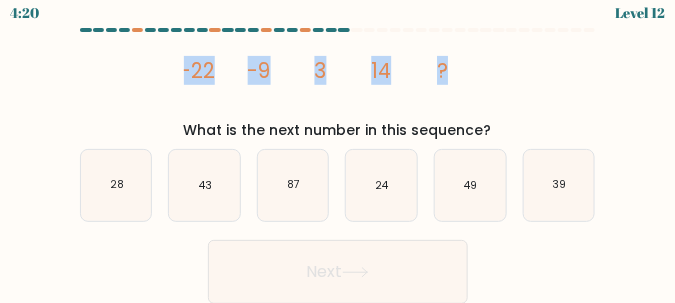 drag, startPoint x: 456, startPoint y: 69, endPoint x: 179, endPoint y: 67, distance: 277.00723 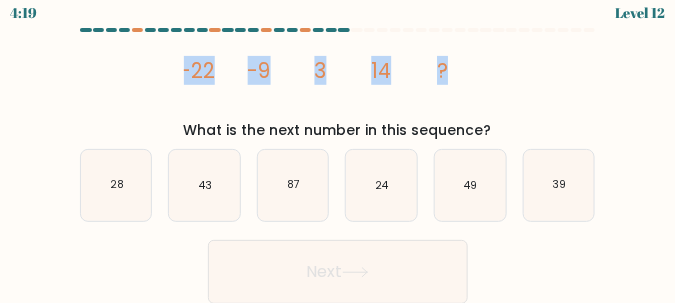 copy on "-22
-9
3
14
?" 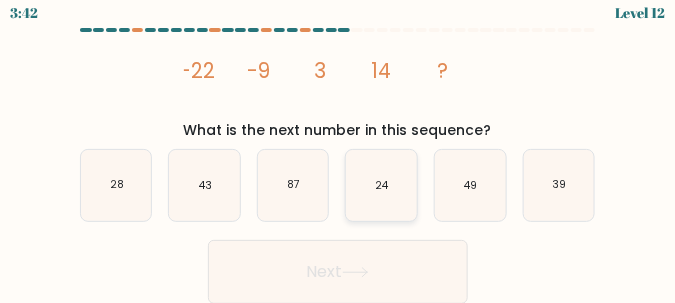 click on "24" at bounding box center (381, 185) 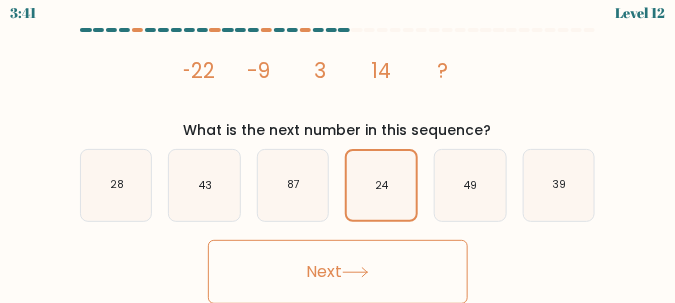 click on "Next" at bounding box center [338, 272] 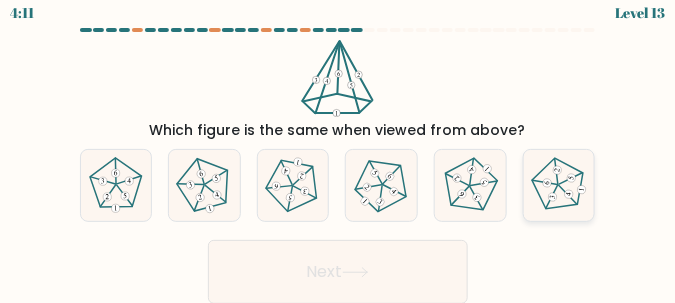 click at bounding box center [553, 198] 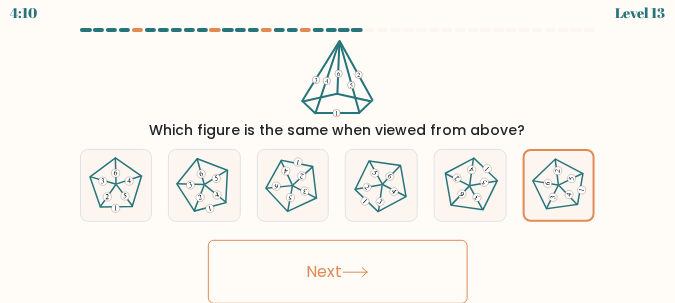 click on "Next" at bounding box center [338, 272] 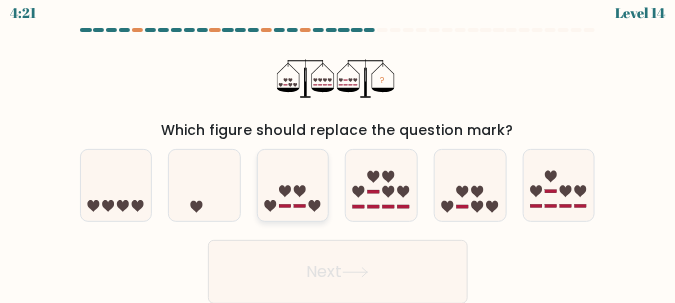 click at bounding box center [285, 206] 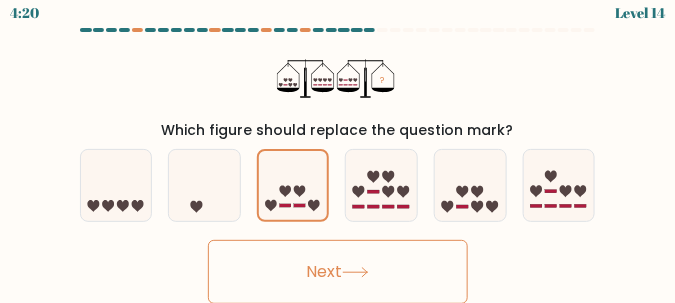 click on "Next" at bounding box center [338, 272] 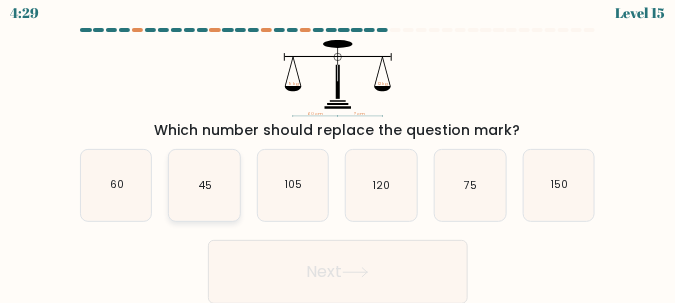 click on "45" at bounding box center [204, 185] 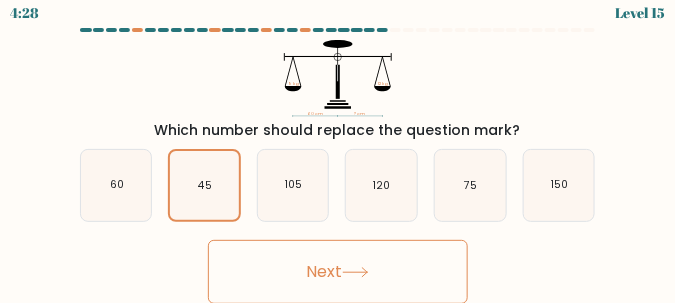 click on "Next" at bounding box center [338, 272] 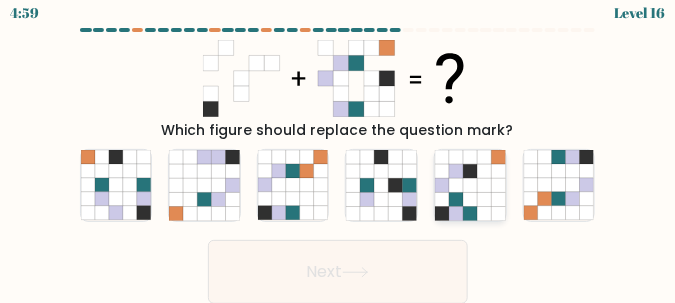 click at bounding box center [484, 200] 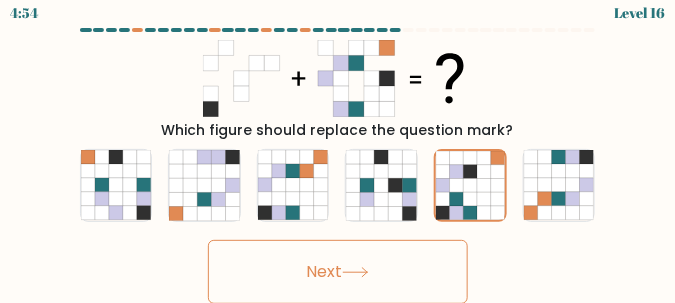 click on "Next" at bounding box center (338, 272) 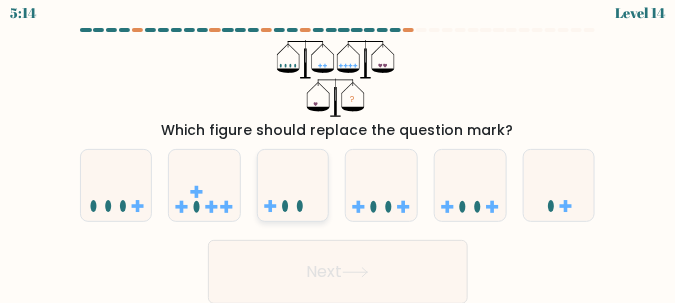 click at bounding box center [293, 185] 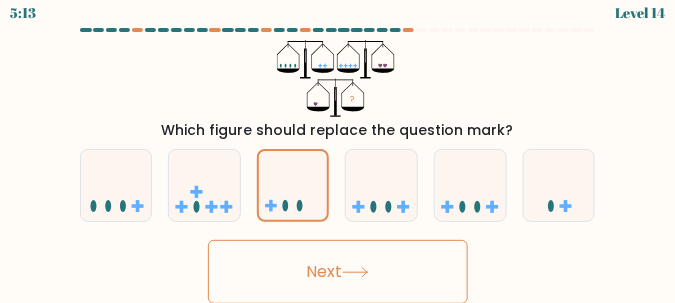 click on "Next" at bounding box center (338, 272) 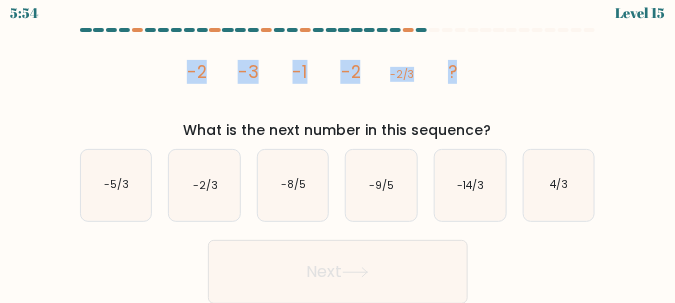 drag, startPoint x: 419, startPoint y: 83, endPoint x: 187, endPoint y: 85, distance: 232.00862 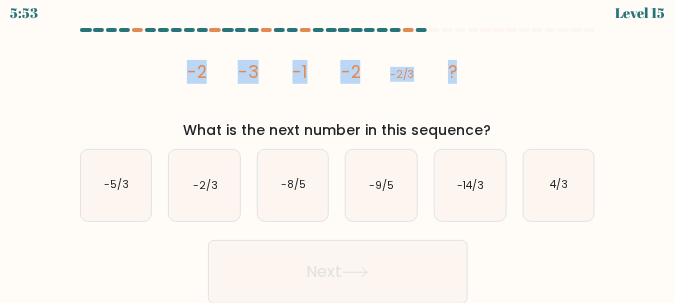 copy on "-2
-3
-1
-2
-2/3
?" 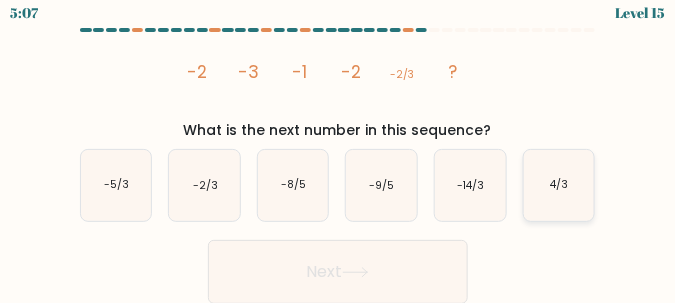 click on "4/3" at bounding box center [559, 185] 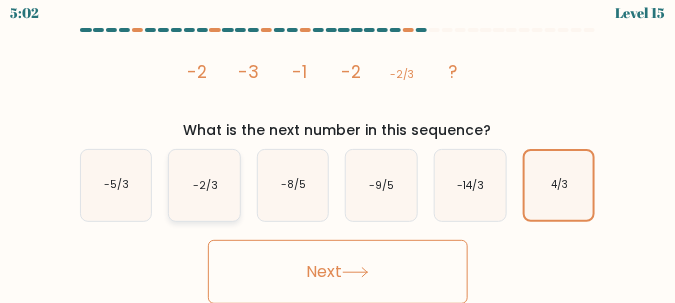 click on "-2/3" at bounding box center [204, 185] 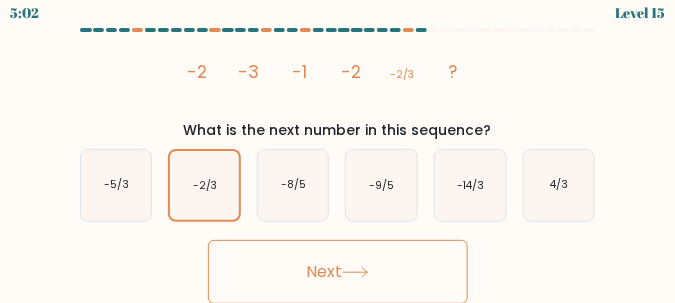 click on "Next" at bounding box center (338, 272) 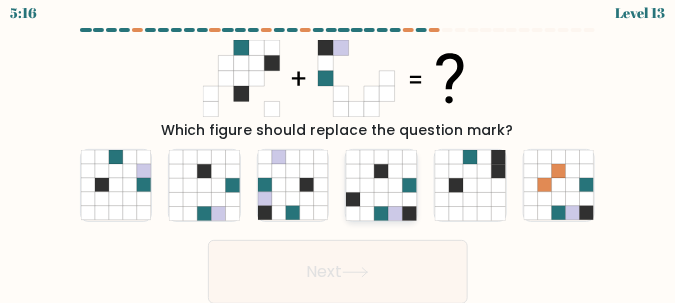 click at bounding box center (368, 171) 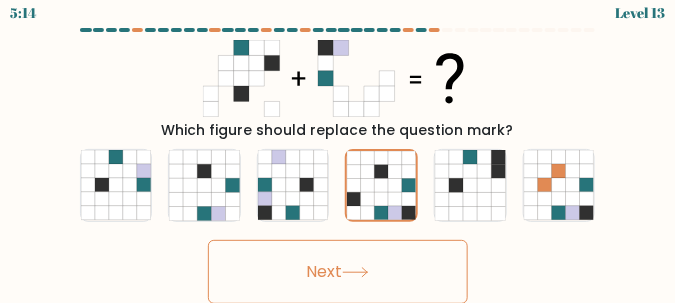 click on "Next" at bounding box center (338, 272) 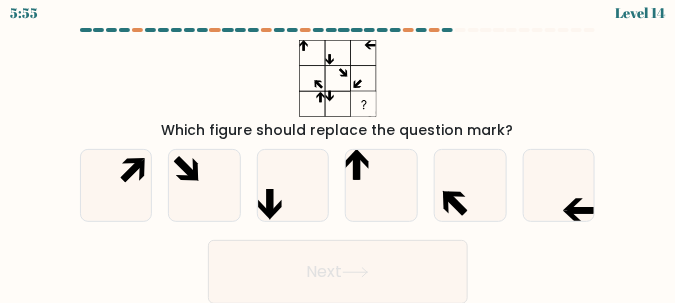 drag, startPoint x: 606, startPoint y: 123, endPoint x: 682, endPoint y: 206, distance: 112.53888 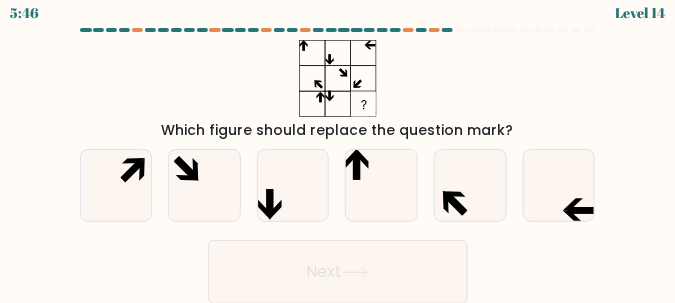 drag, startPoint x: 682, startPoint y: 206, endPoint x: 343, endPoint y: 186, distance: 339.58945 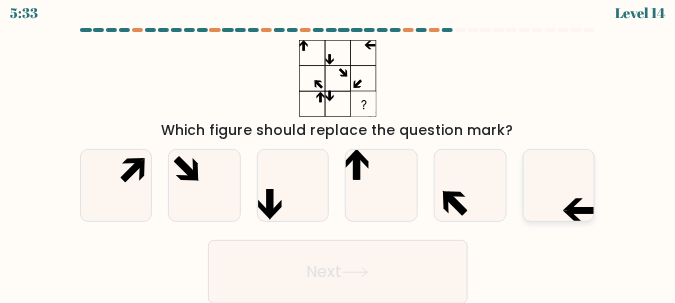click at bounding box center [559, 185] 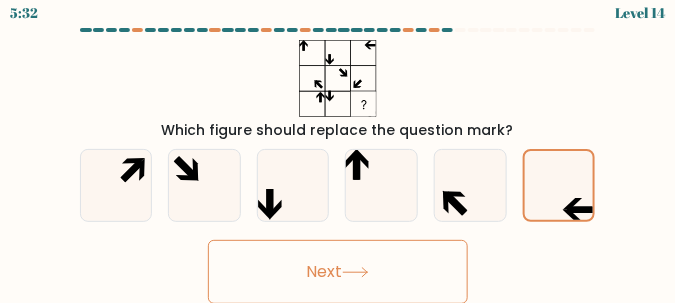 click on "Next" at bounding box center [338, 272] 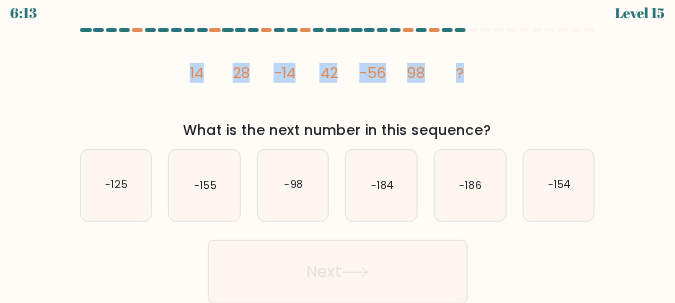 drag, startPoint x: 467, startPoint y: 72, endPoint x: 189, endPoint y: 69, distance: 278.01617 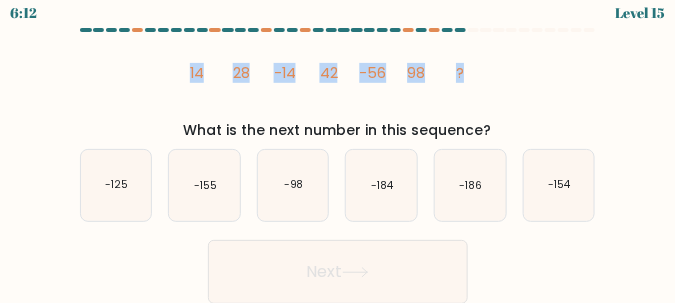 copy on "14
28
-14
42
-56
98
?" 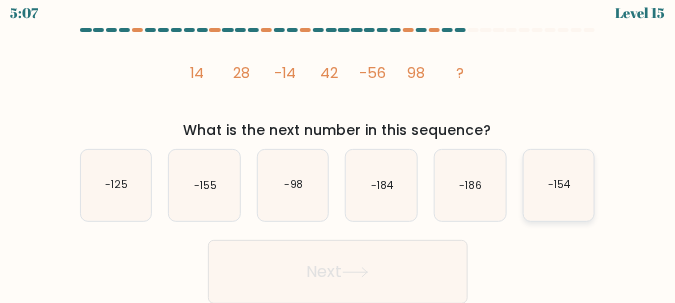 click on "-154" at bounding box center (559, 185) 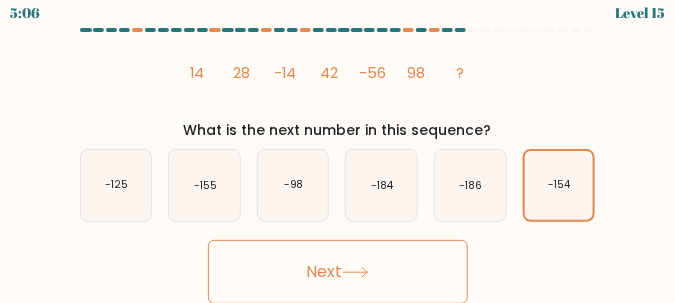 click on "Next" at bounding box center [338, 272] 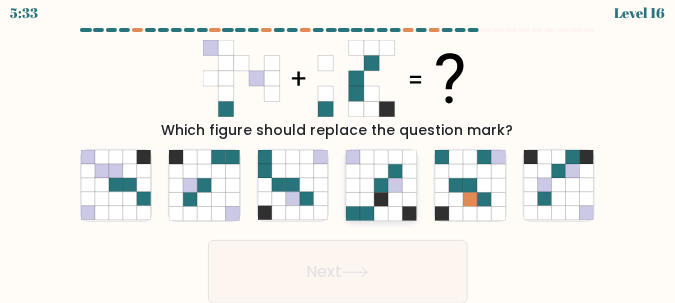 click at bounding box center (382, 200) 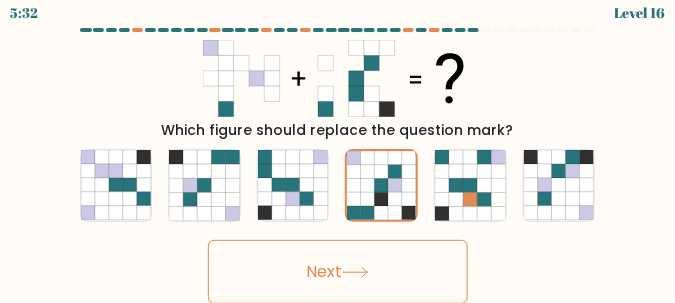 click on "Next" at bounding box center [338, 272] 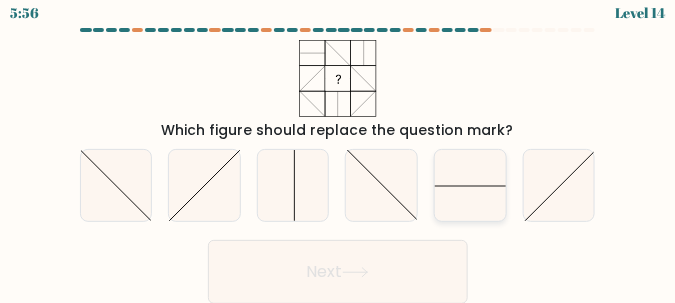 click at bounding box center [470, 185] 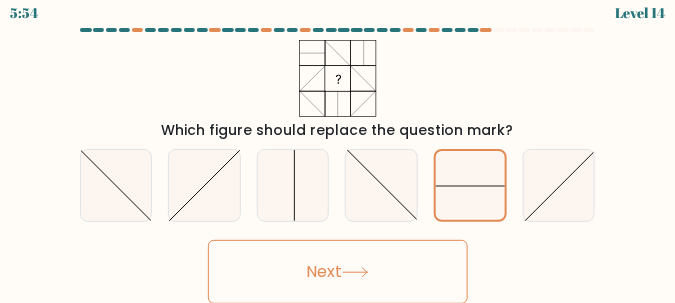 click on "Next" at bounding box center [338, 272] 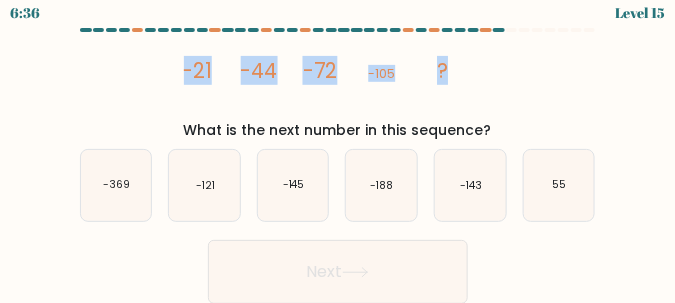 drag, startPoint x: 460, startPoint y: 75, endPoint x: 187, endPoint y: 85, distance: 273.18307 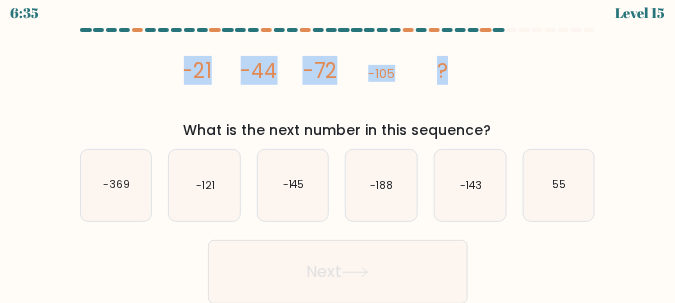 copy on "-21
-44
-72
-105
?" 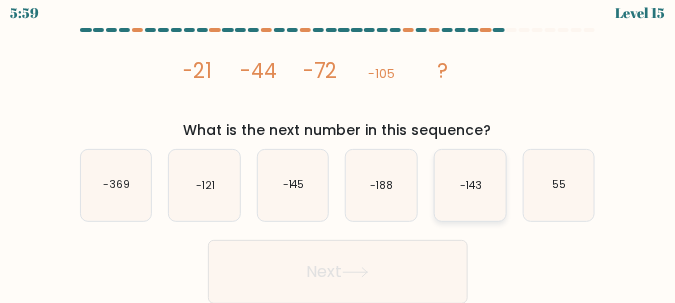 click on "-143" at bounding box center [470, 185] 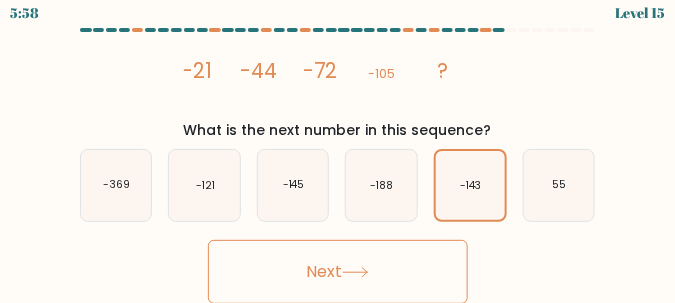 click on "Next" at bounding box center [338, 272] 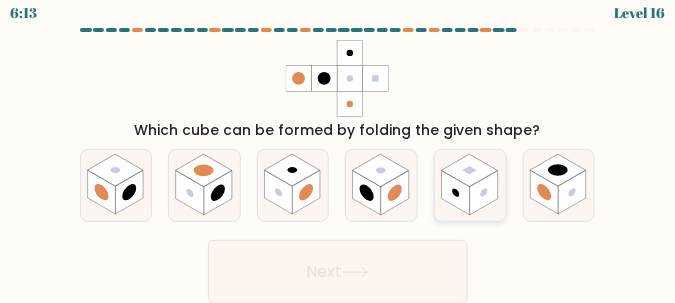 click at bounding box center [484, 193] 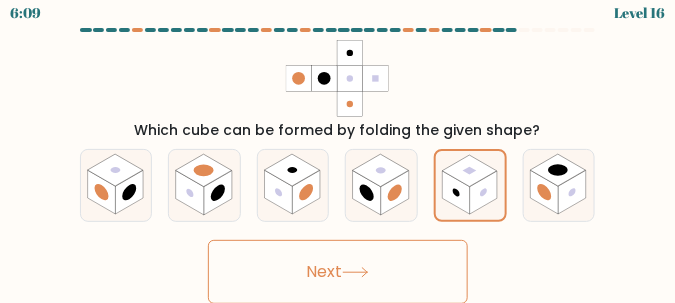 click on "Next" at bounding box center [338, 272] 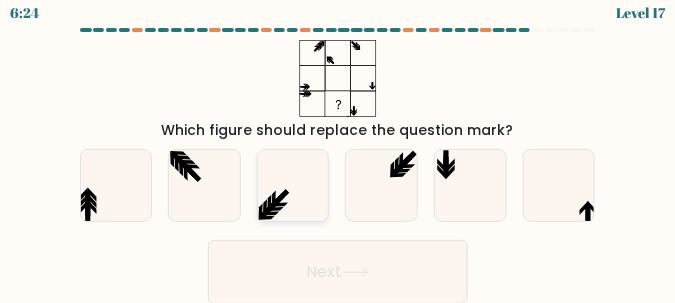 click at bounding box center [275, 210] 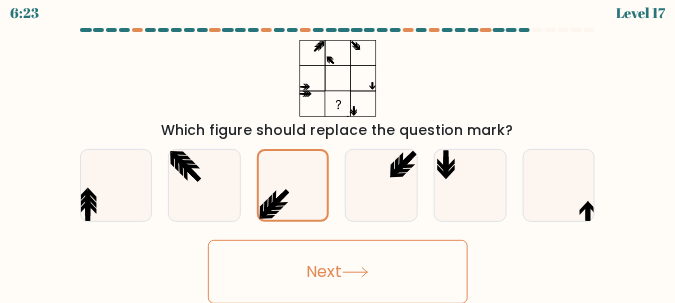 click on "Next" at bounding box center (338, 272) 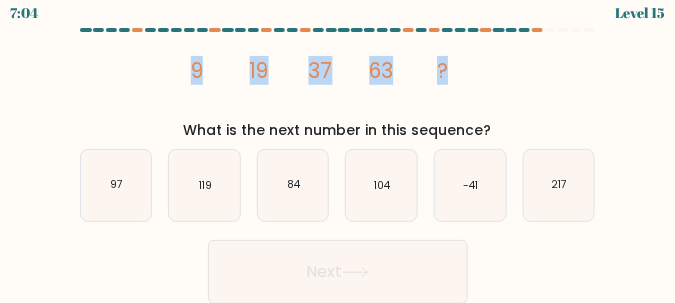drag, startPoint x: 350, startPoint y: 84, endPoint x: 179, endPoint y: 80, distance: 171.04678 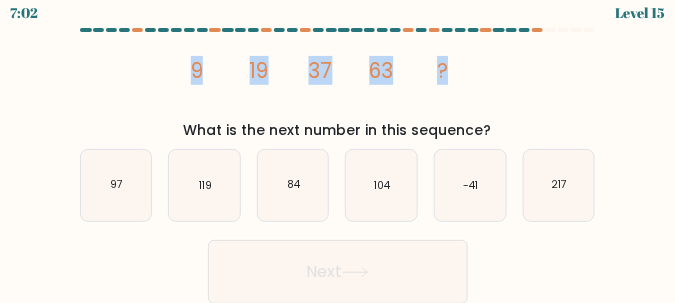 copy on "9
19
37
63
?" 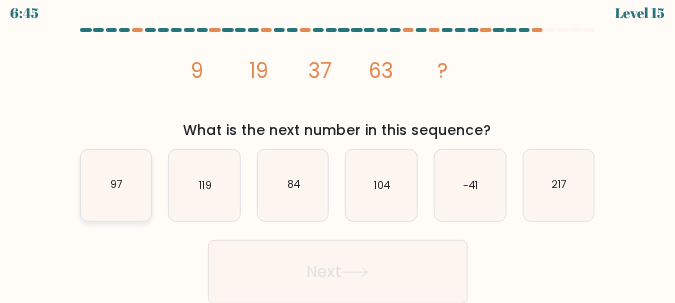click on "97" at bounding box center (116, 185) 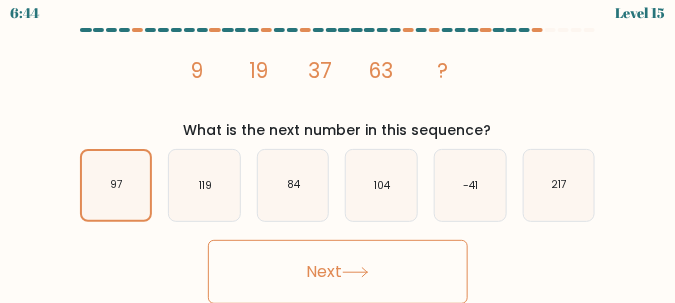 click on "Next" at bounding box center (338, 272) 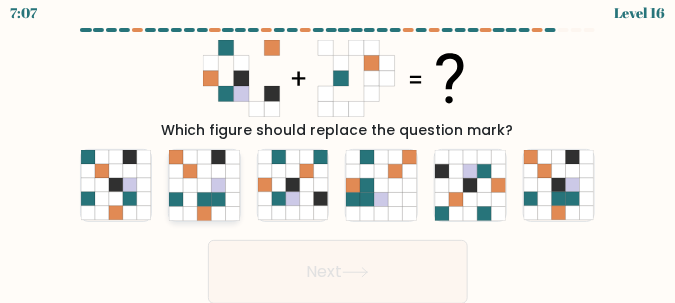 click at bounding box center (204, 200) 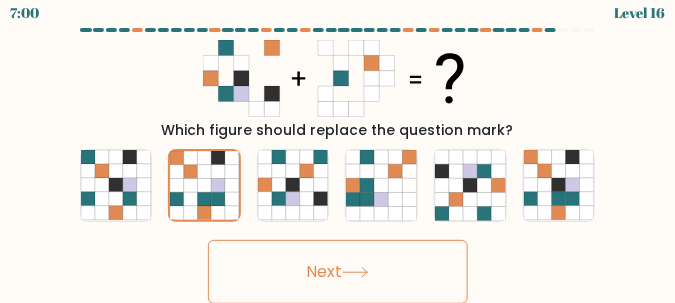 click on "Next" at bounding box center (338, 272) 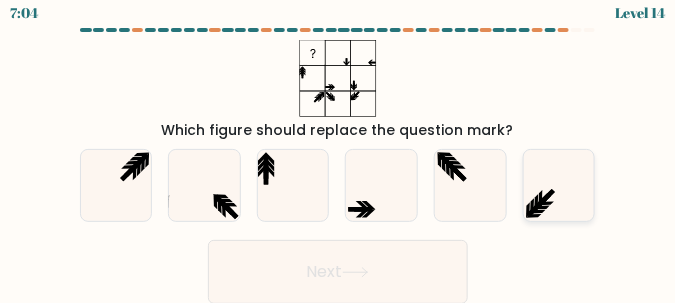 click at bounding box center [559, 185] 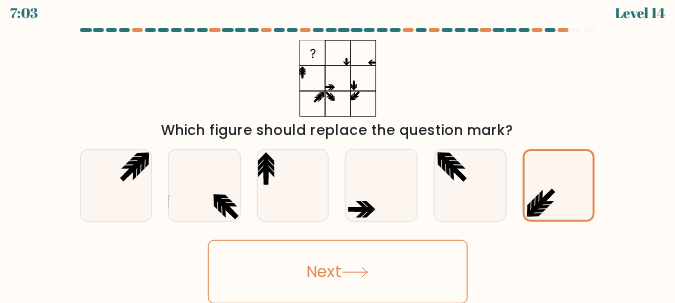 click on "Next" at bounding box center [338, 272] 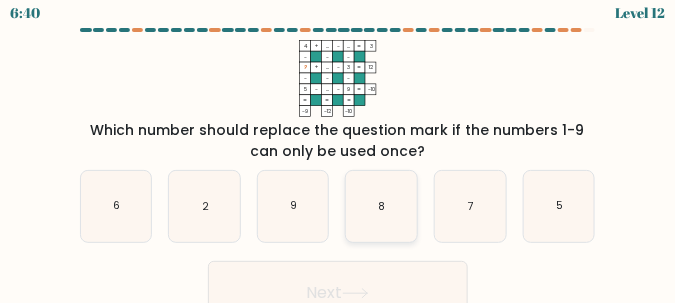 click on "8" at bounding box center (381, 206) 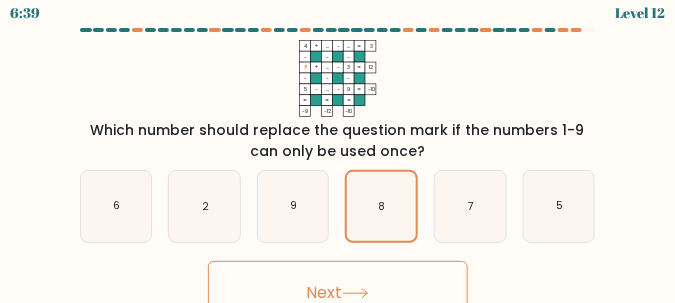 click on "Next" at bounding box center [338, 293] 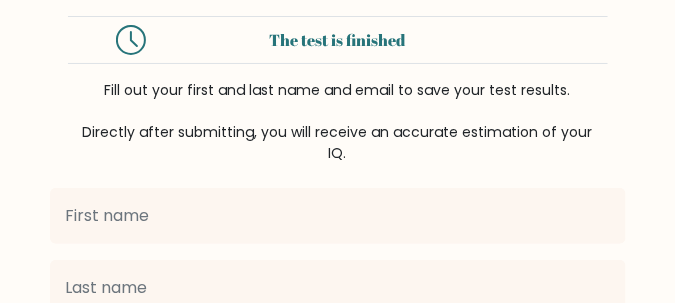 scroll, scrollTop: 50, scrollLeft: 0, axis: vertical 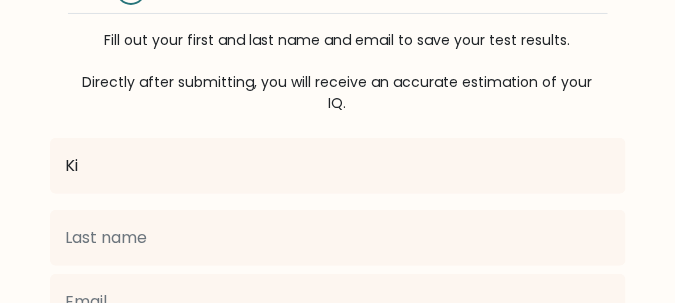 type on "[FIRST]" 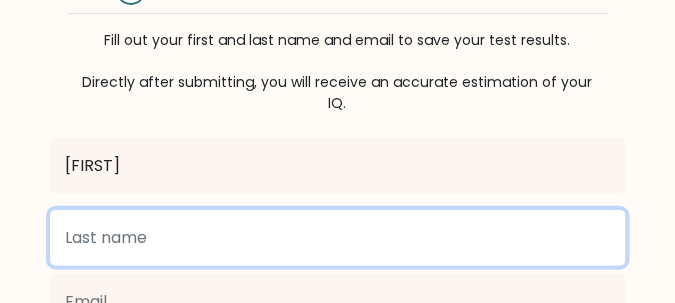click at bounding box center (338, 238) 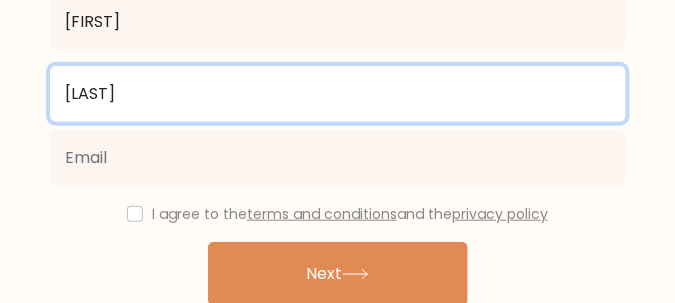 scroll, scrollTop: 200, scrollLeft: 0, axis: vertical 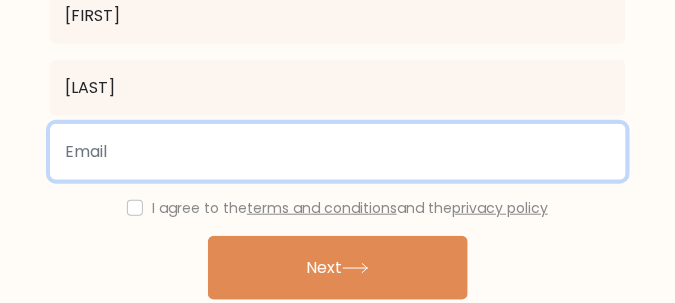 click at bounding box center [338, 152] 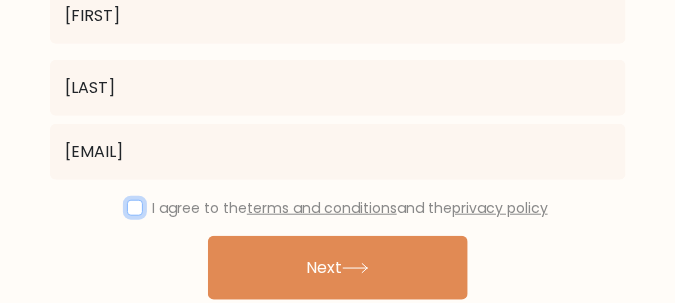 click at bounding box center [135, 208] 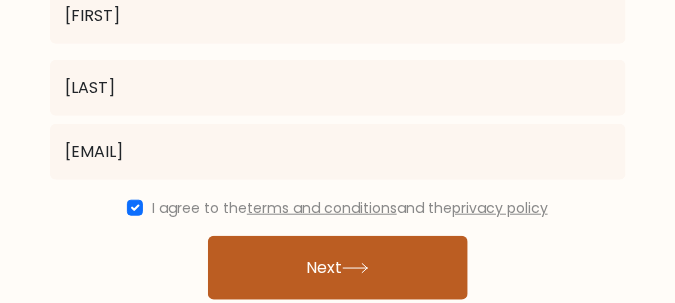 click on "Next" at bounding box center (338, 268) 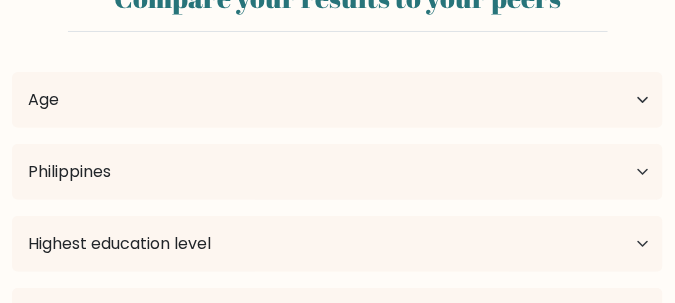 scroll, scrollTop: 0, scrollLeft: 0, axis: both 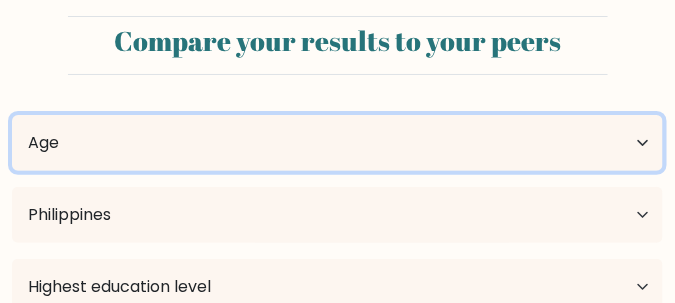 click on "Age
Under 18 years old
18-24 years old
25-34 years old
35-44 years old
45-54 years old
55-64 years old
65 years old and above" at bounding box center [337, 143] 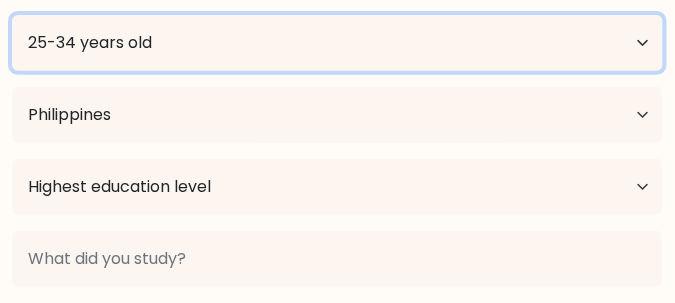scroll, scrollTop: 150, scrollLeft: 0, axis: vertical 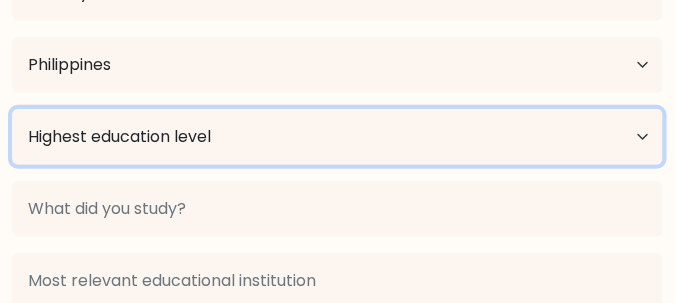 click on "Highest education level
No schooling
Primary
Lower Secondary
Upper Secondary
Occupation Specific
Bachelor's degree
Master's degree
Doctoral degree" at bounding box center [337, 137] 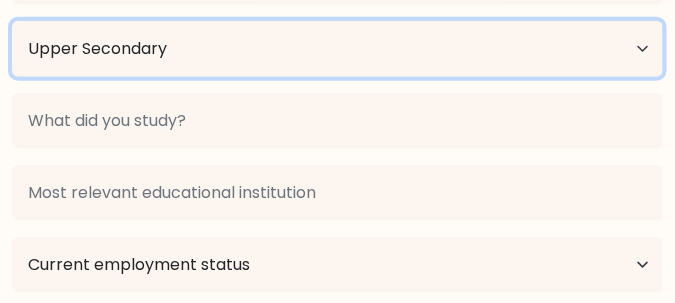 scroll, scrollTop: 250, scrollLeft: 0, axis: vertical 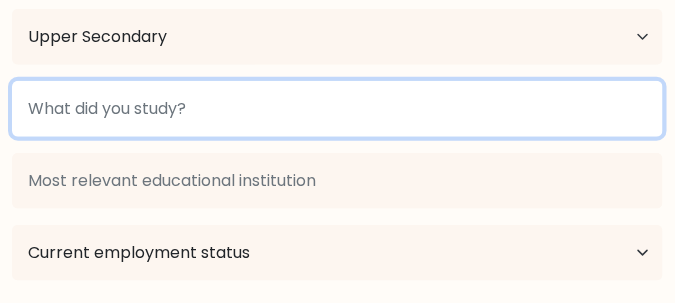 click at bounding box center (337, 109) 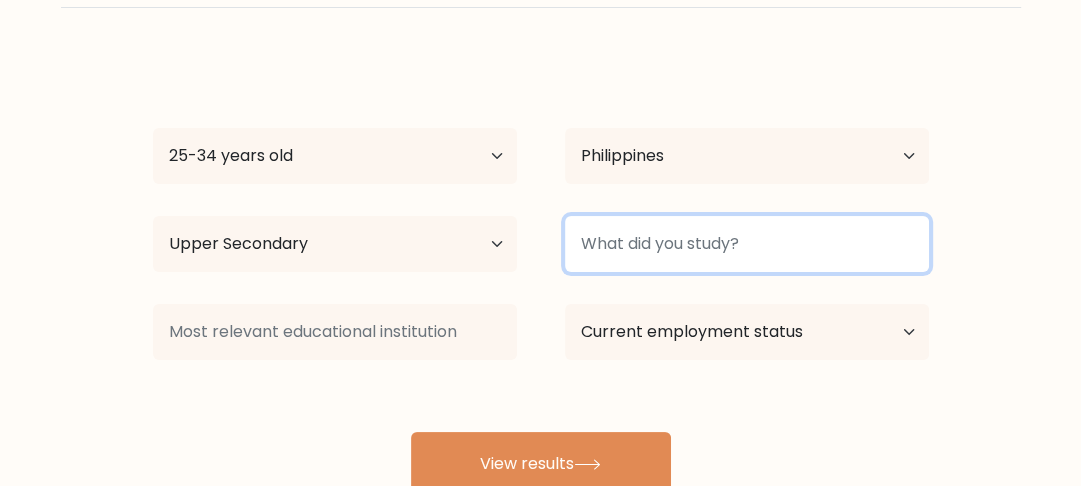 scroll, scrollTop: 112, scrollLeft: 0, axis: vertical 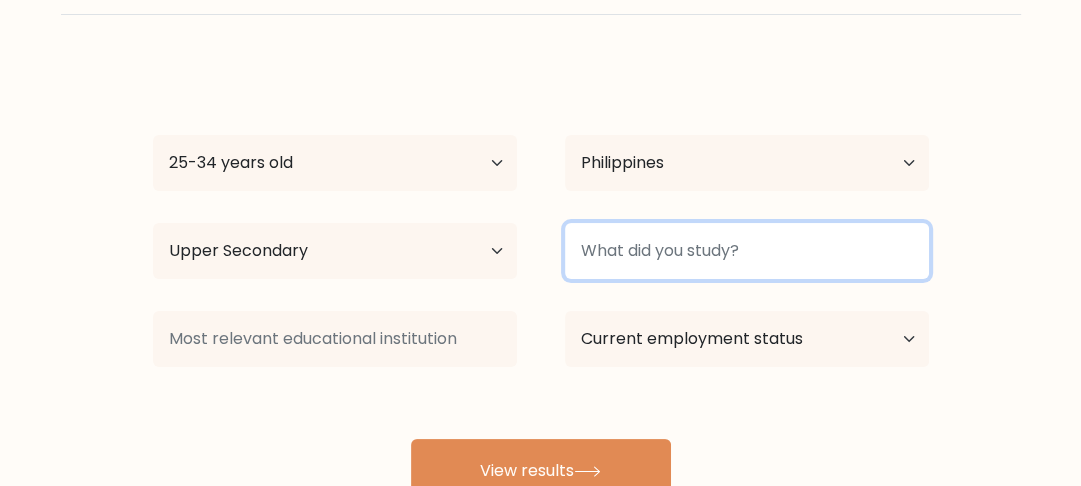 click at bounding box center (747, 251) 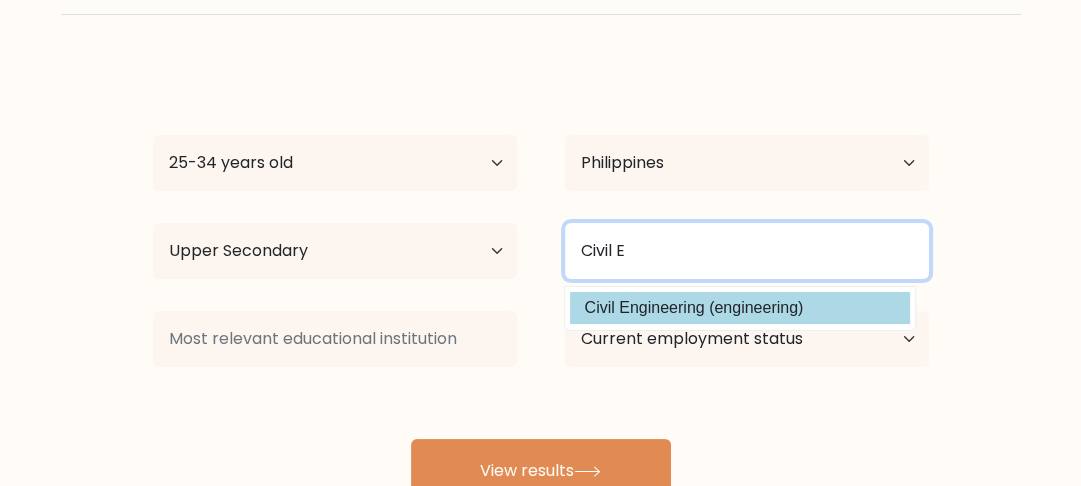 type on "Civil E" 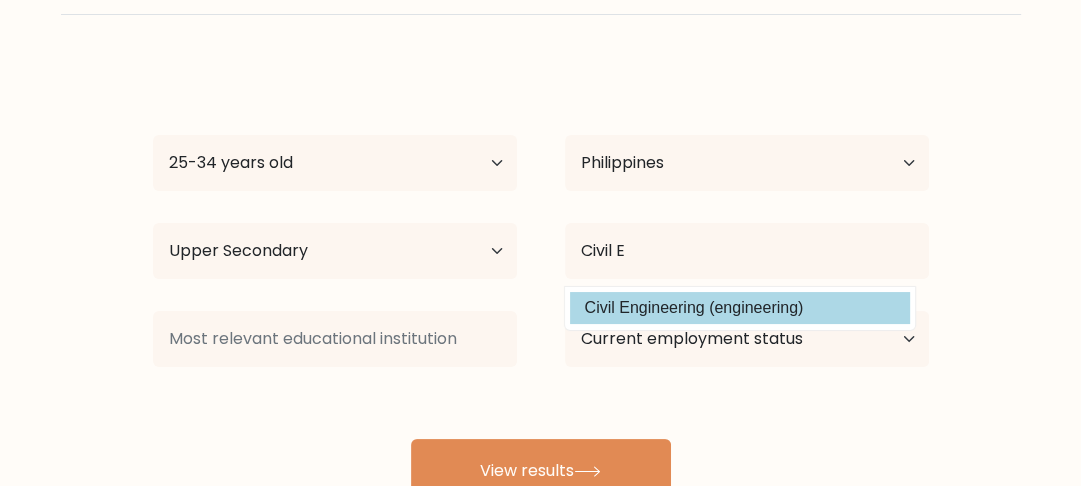 click on "Kimberly
Sumalinog
Age
Under [AGE] years old
[AGE]-[AGE] years old
[AGE]-[AGE] years old
[AGE]-[AGE] years old
[AGE]-[AGE] years old
[AGE]-[AGE] years old
[AGE] years old and above
Country
Afghanistan
Albania
Algeria
American Samoa
Andorra
Angola
Anguilla
Antarctica
Antigua and Barbuda
Argentina
Armenia
Aruba
Australia
Austria
Azerbaijan
Bahamas
Bahrain
Bangladesh
Barbados
Belarus
Belgium
Belize
Benin
Bermuda
Bhutan
Bolivia
Bonaire, Sint Eustatius and Saba
Bosnia and Herzegovina
Botswana
Bouvet Island
Brazil" at bounding box center [541, 283] 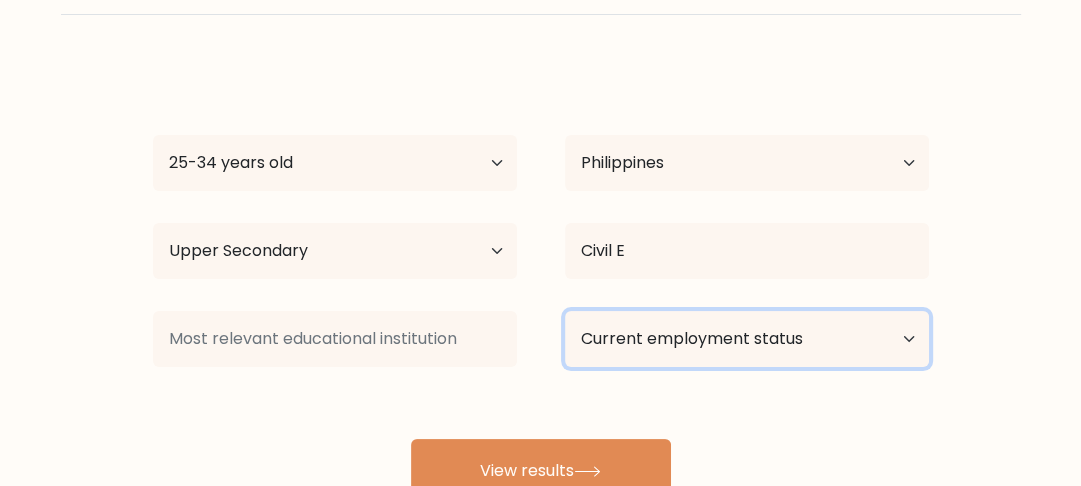 click on "Current employment status
Employed
Student
Retired
Other / prefer not to answer" at bounding box center (747, 339) 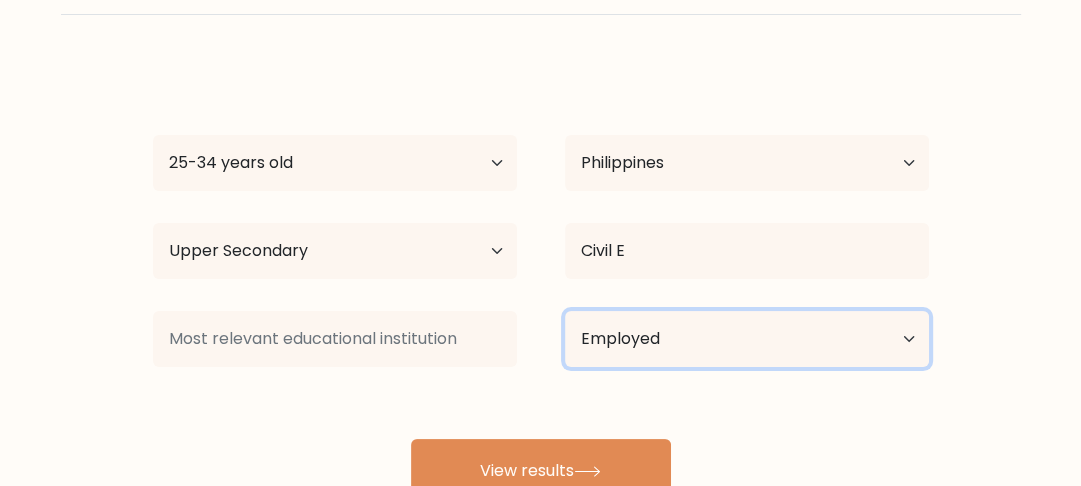 click on "Current employment status
Employed
Student
Retired
Other / prefer not to answer" at bounding box center [747, 339] 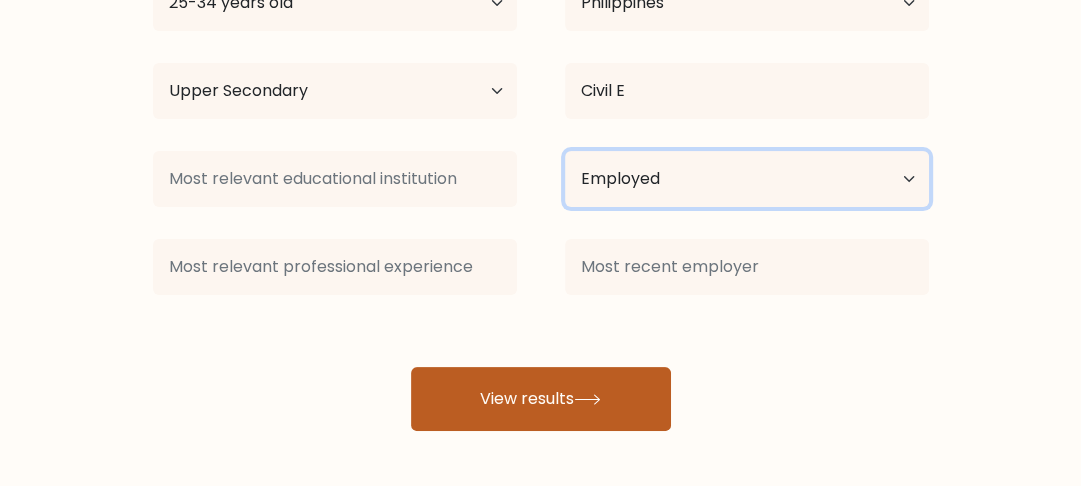 scroll, scrollTop: 272, scrollLeft: 0, axis: vertical 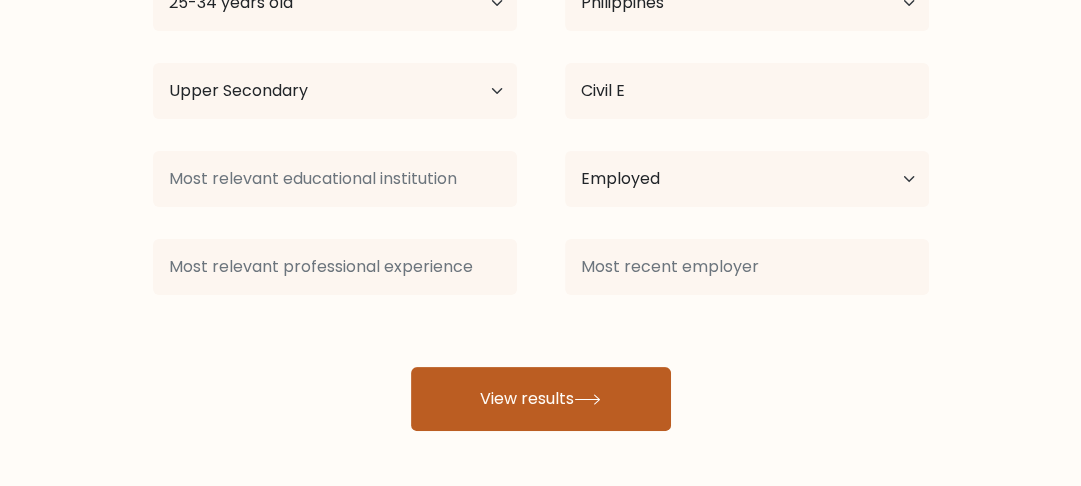 click on "View results" at bounding box center (541, 399) 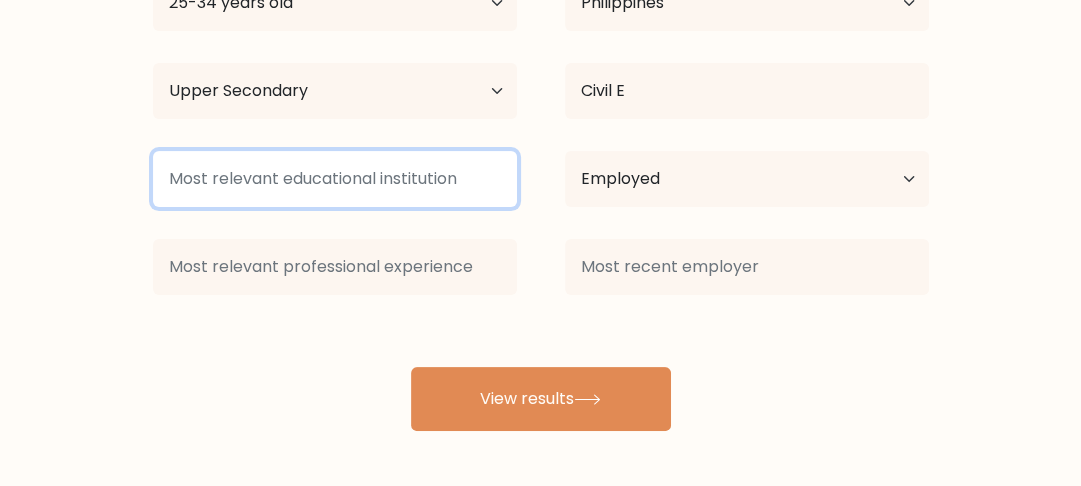 click at bounding box center (335, 179) 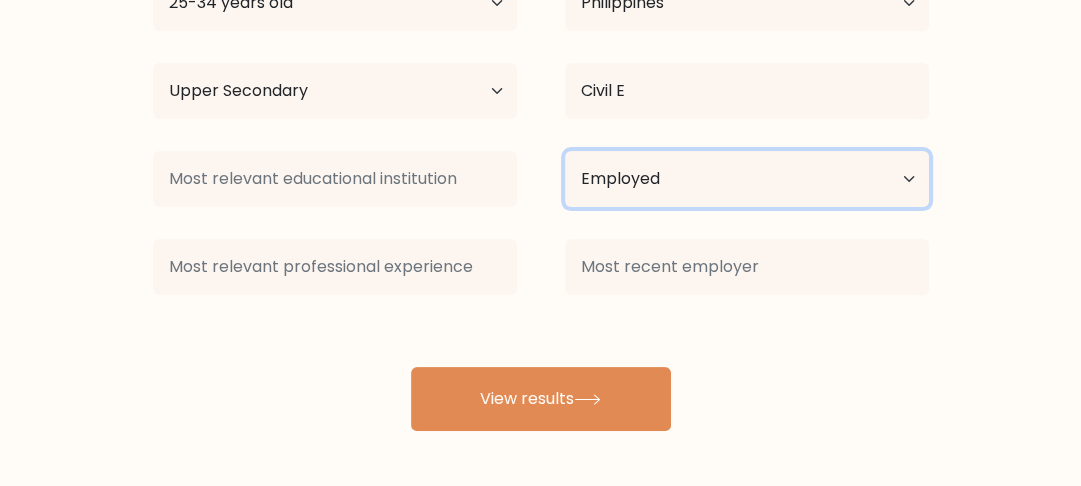 click on "Current employment status
Employed
Student
Retired
Other / prefer not to answer" at bounding box center (747, 179) 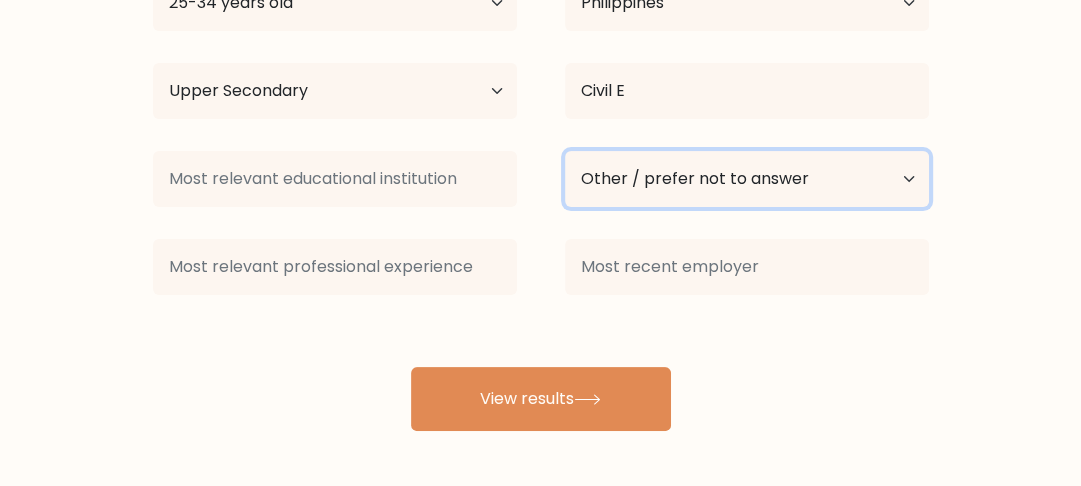 click on "Current employment status
Employed
Student
Retired
Other / prefer not to answer" at bounding box center [747, 179] 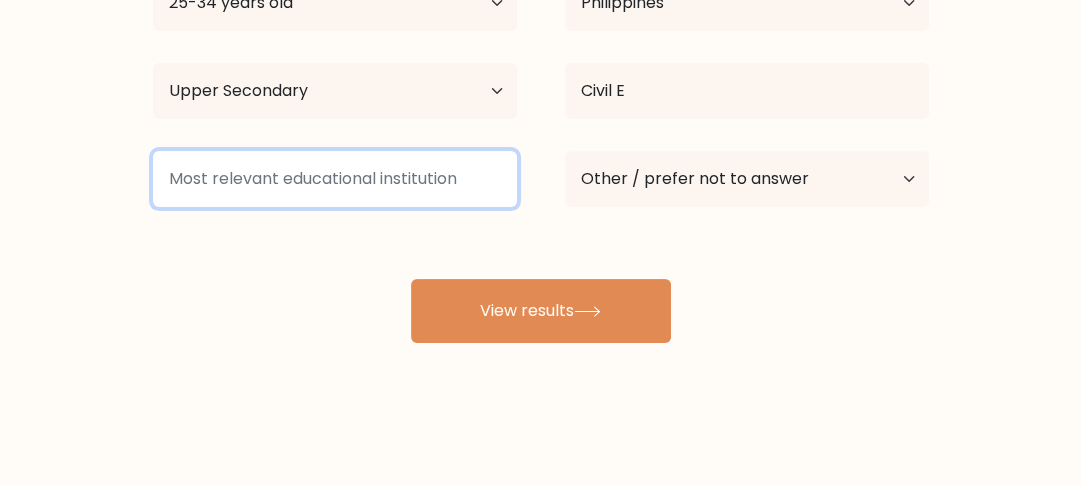 click at bounding box center [335, 179] 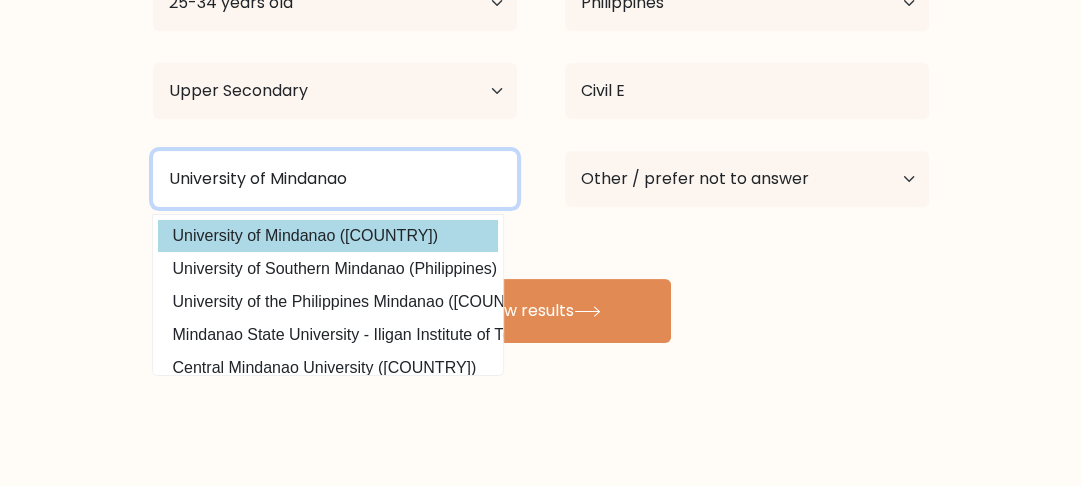 type on "University of Mindanao" 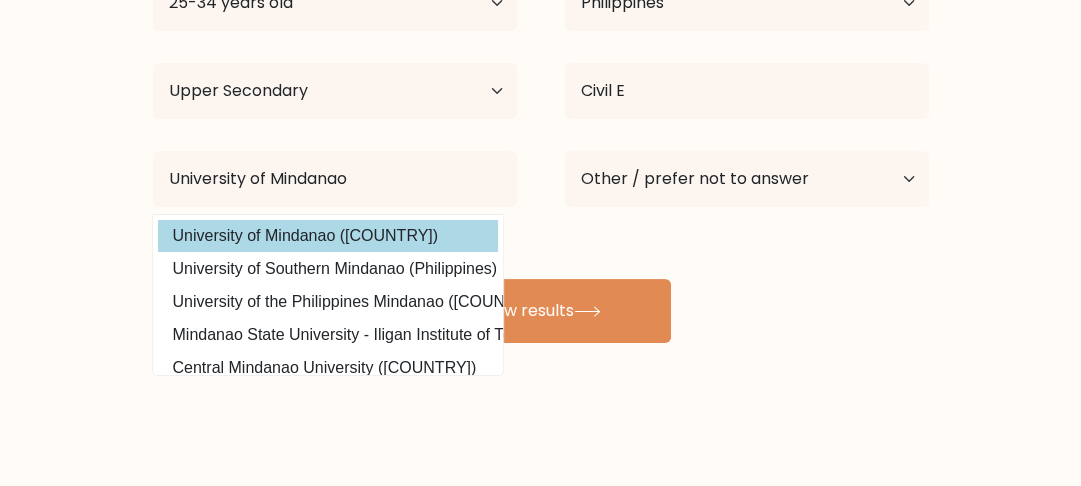 click on "Kimberly
Sumalinog
Age
Under [AGE] years old
[AGE]-[AGE] years old
[AGE]-[AGE] years old
[AGE]-[AGE] years old
[AGE]-[AGE] years old
[AGE]-[AGE] years old
[AGE] years old and above
Country
Afghanistan
Albania
Algeria
American Samoa
Andorra
Angola
Anguilla
Antarctica
Antigua and Barbuda
Argentina
Armenia
Aruba
Australia
Austria
Azerbaijan
Bahamas
Bahrain
Bangladesh
Barbados
Belarus
Belgium
Belize
Benin
Bermuda
Bhutan
Bolivia
Bonaire, Sint Eustatius and Saba
Bosnia and Herzegovina
Botswana
Bouvet Island
Brazil" at bounding box center [541, 123] 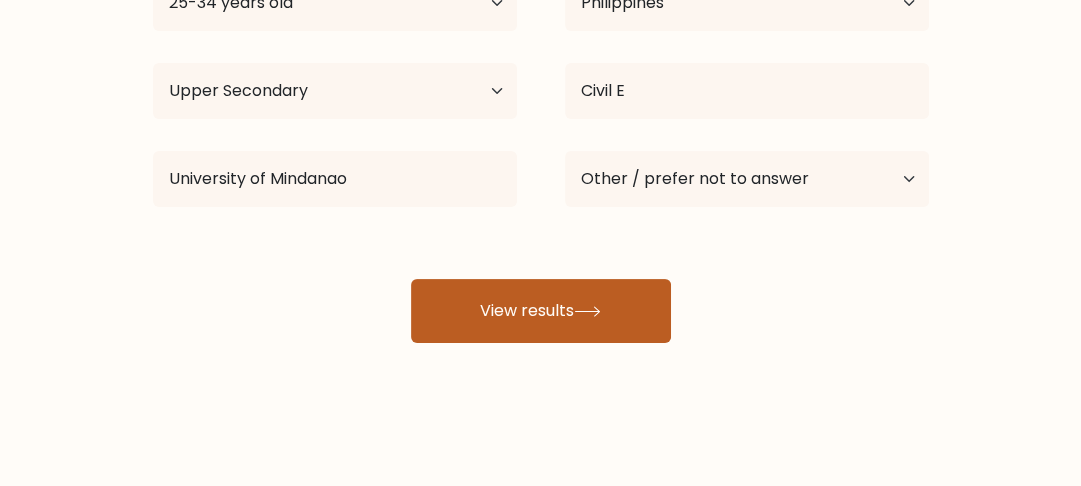 click on "View results" at bounding box center (541, 311) 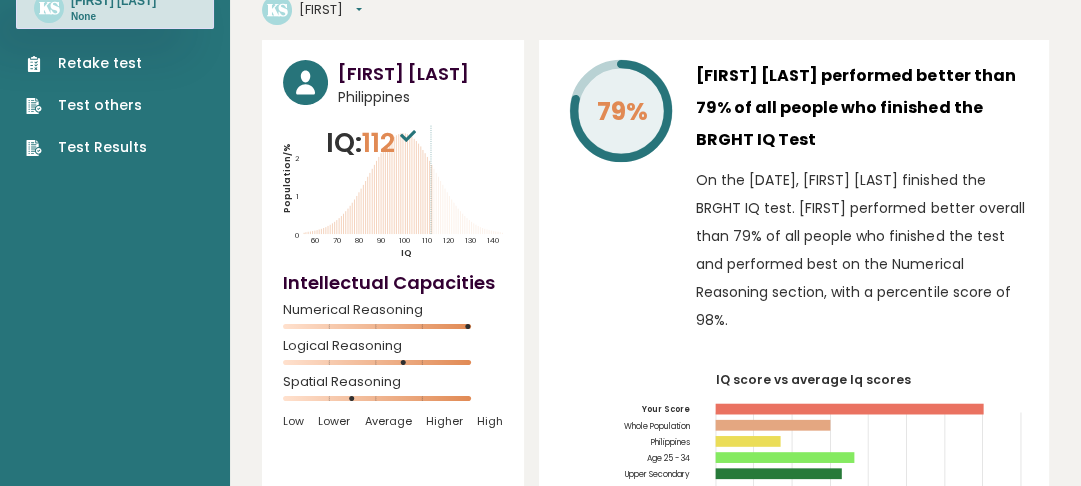 scroll, scrollTop: 80, scrollLeft: 0, axis: vertical 